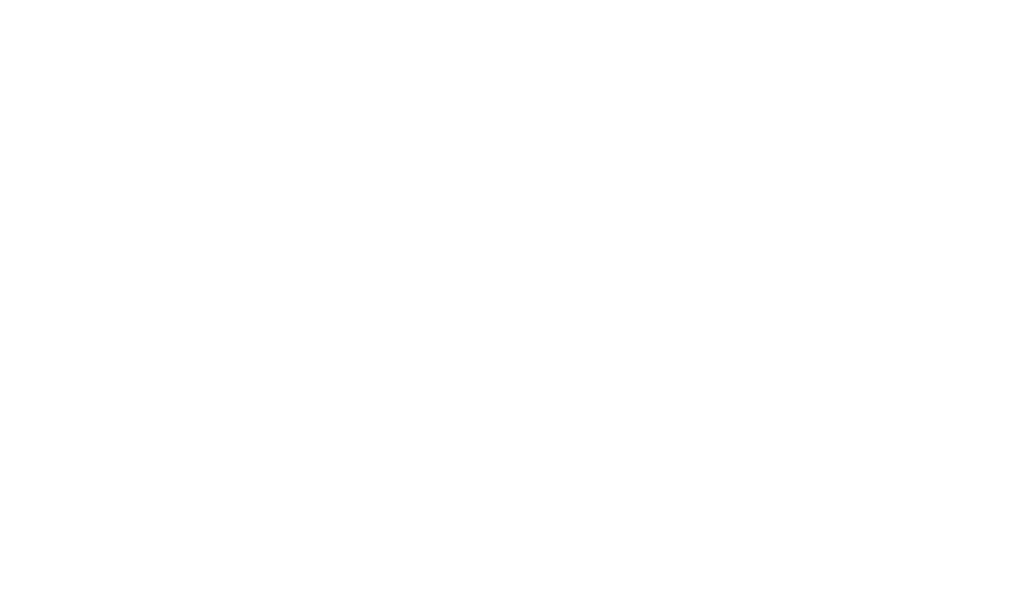 scroll, scrollTop: 0, scrollLeft: 0, axis: both 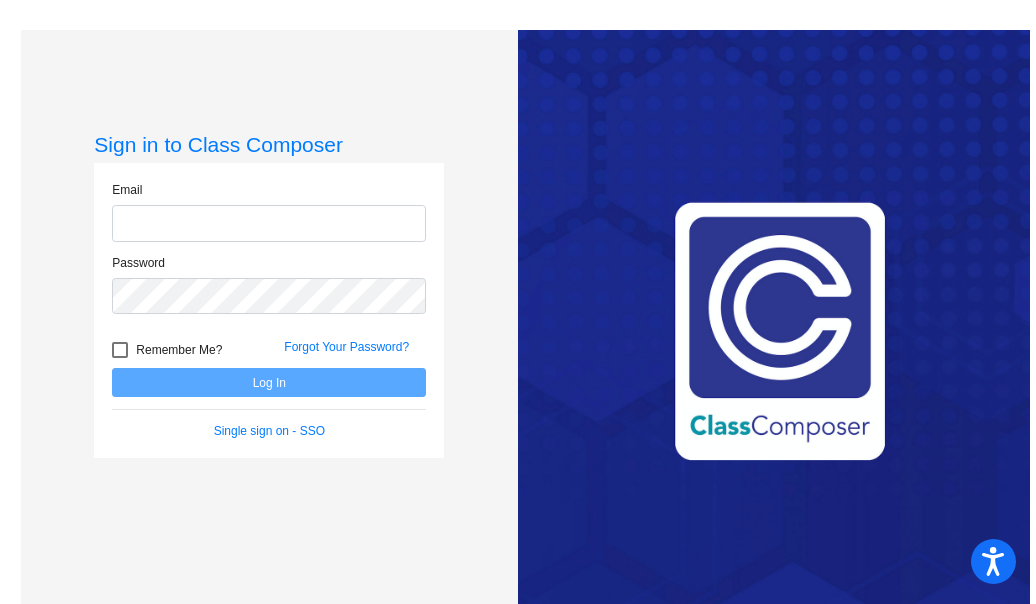 click 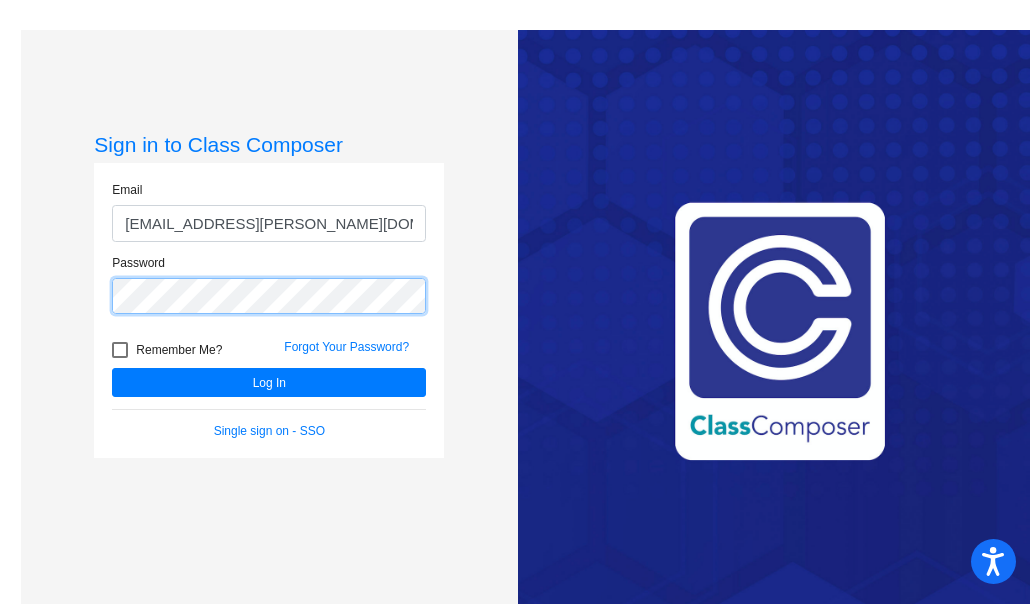 click on "Log In" 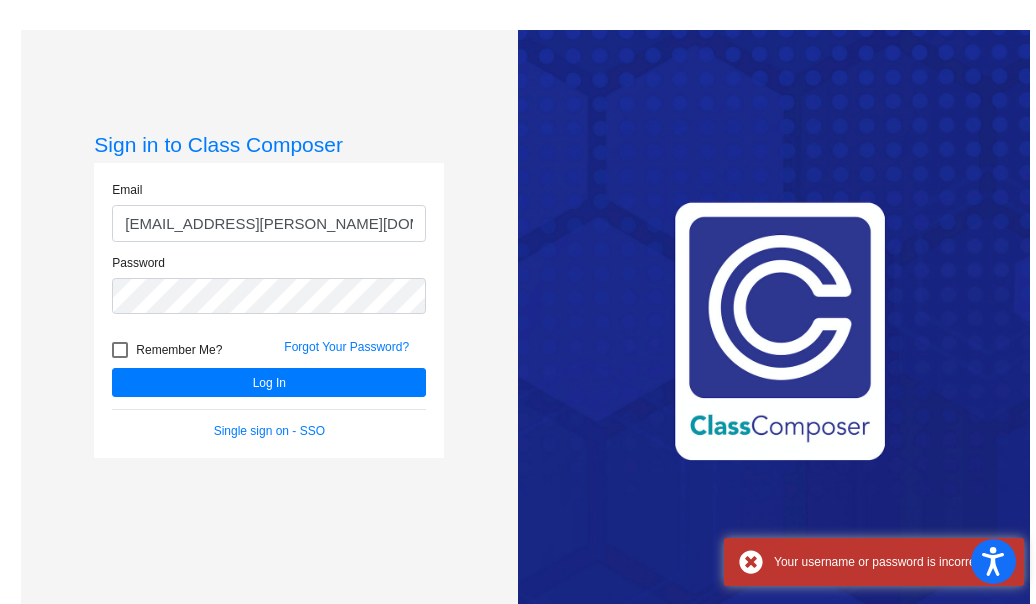 click on "Forgot Your Password?" 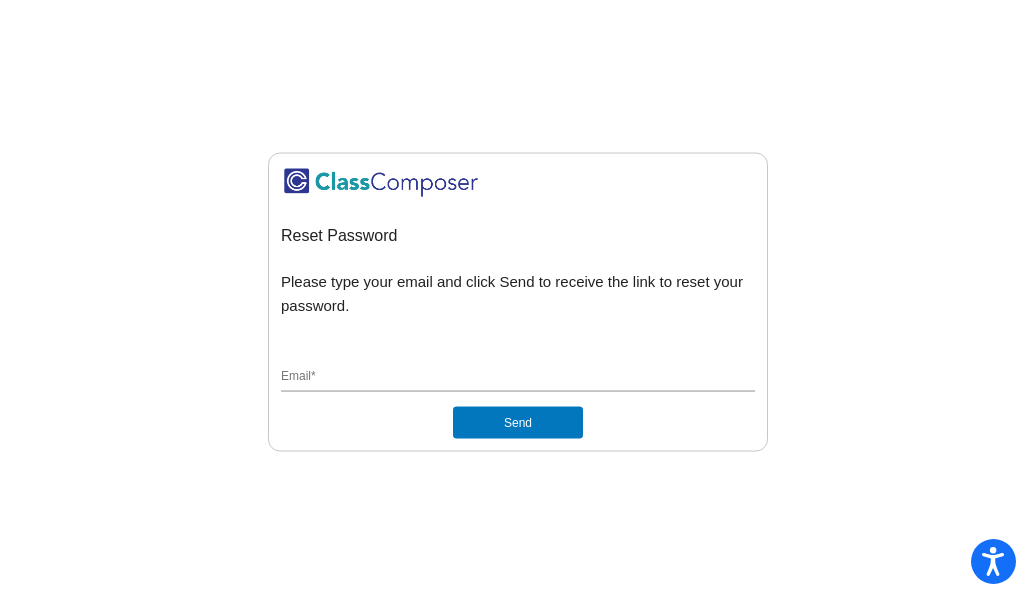 click on "Send" 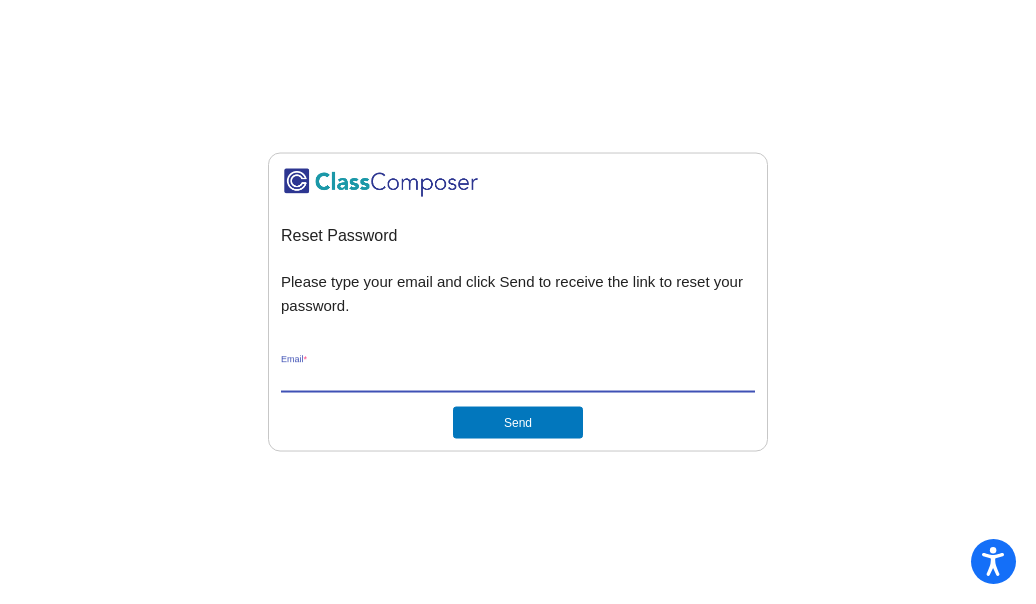click on "Email  *" at bounding box center [518, 377] 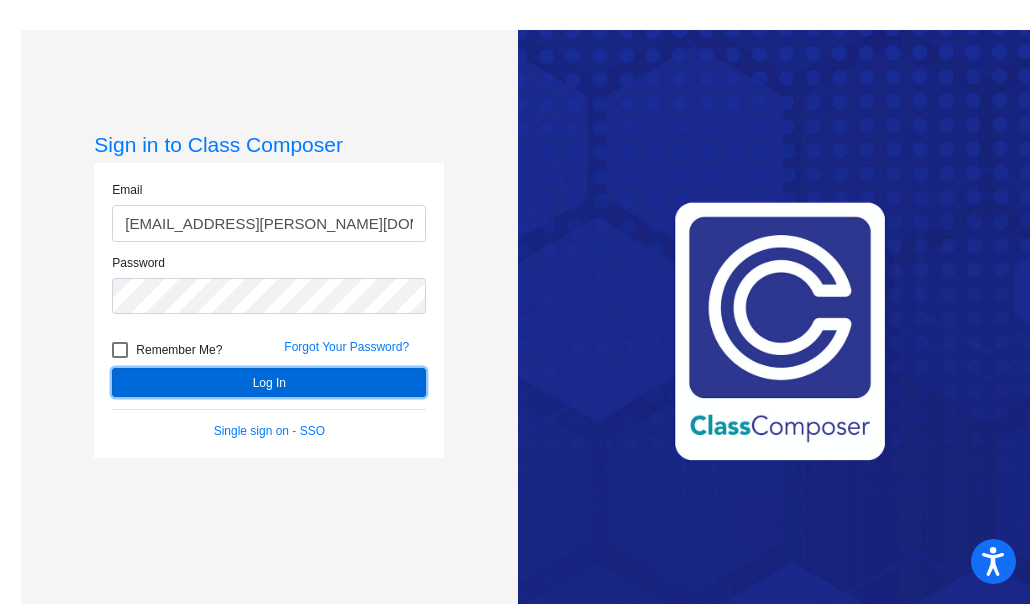 click on "Log In" 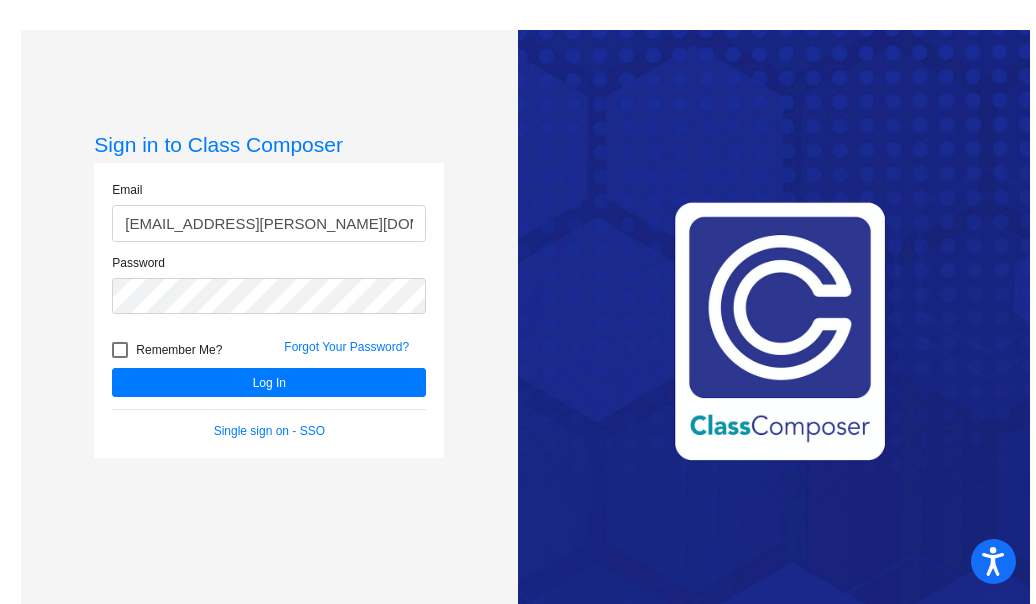 click on "Forgot Your Password?" 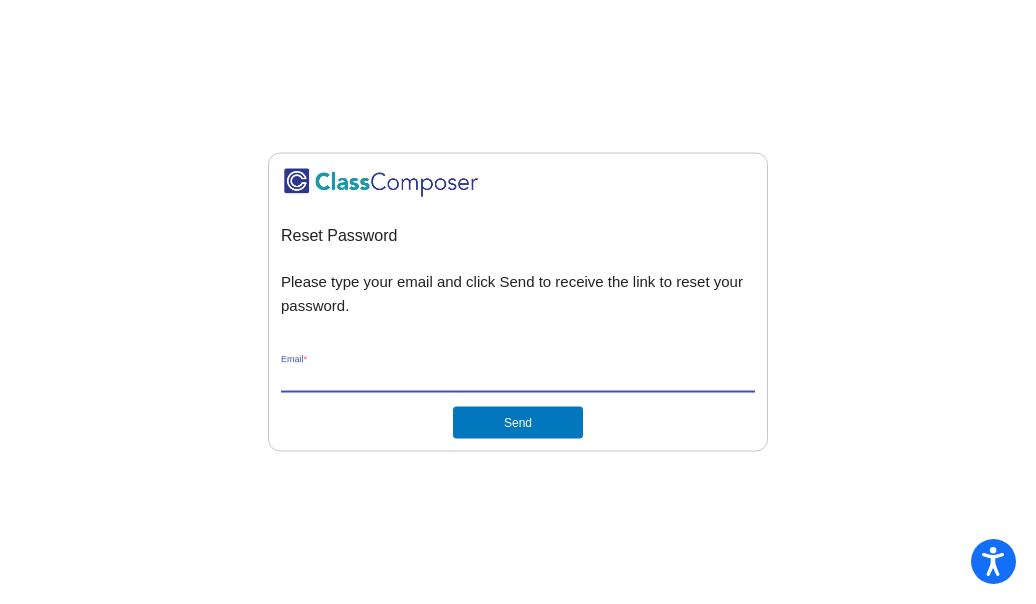 click on "Email  *" at bounding box center [518, 377] 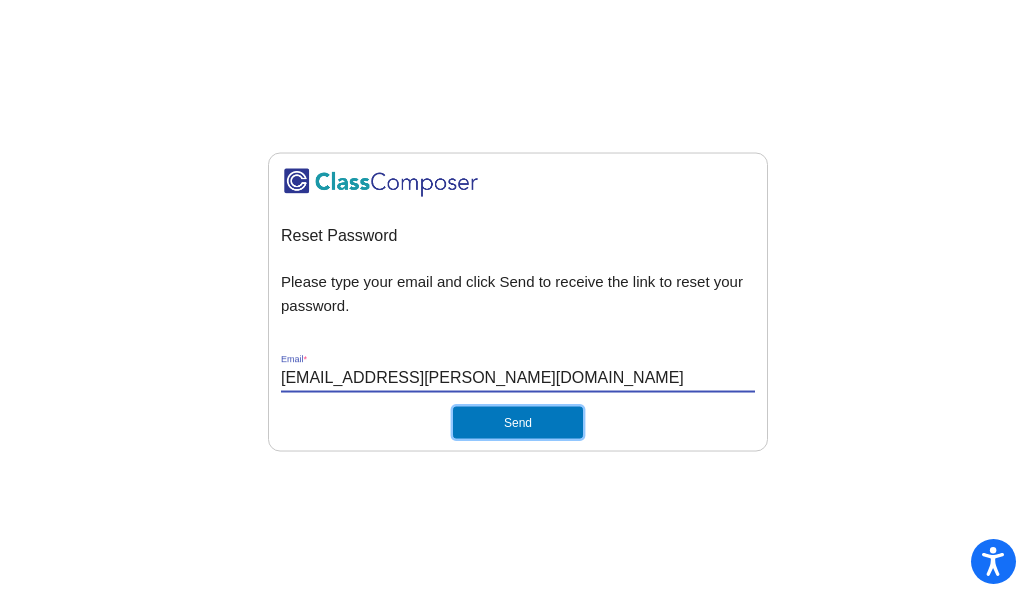 click on "Send" 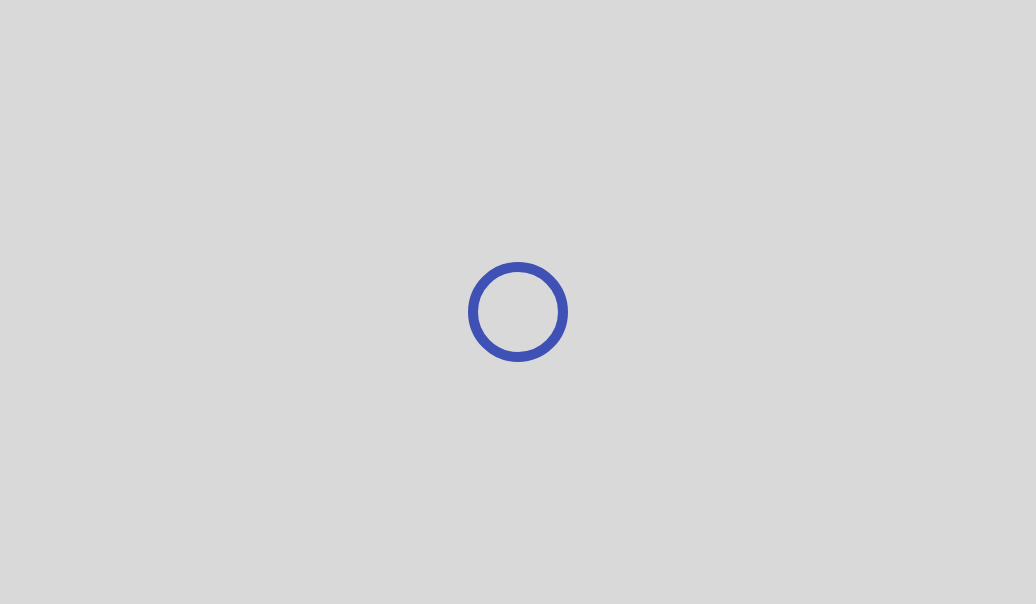 scroll, scrollTop: 0, scrollLeft: 0, axis: both 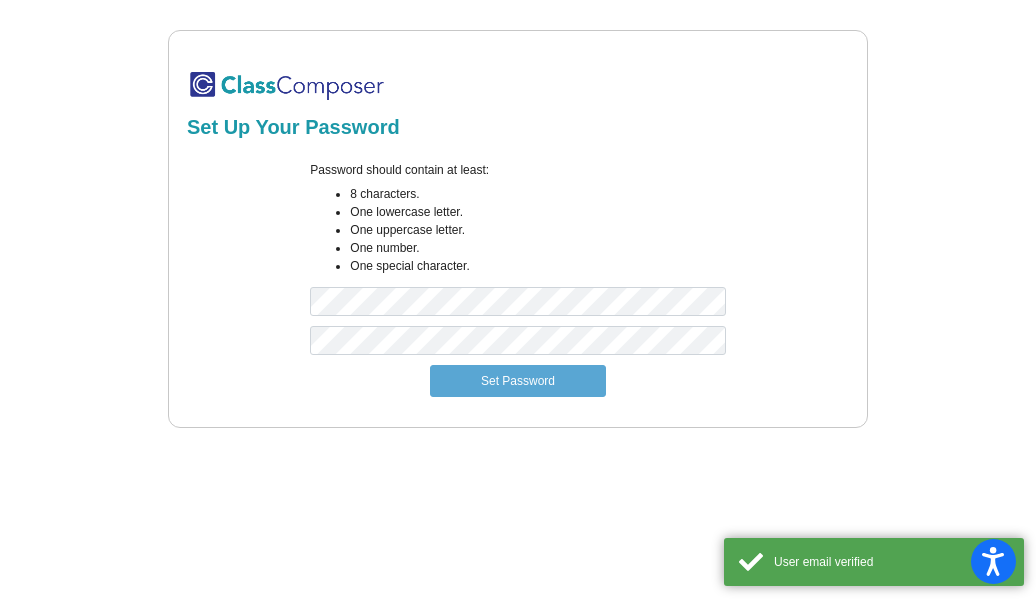 click on "Password should contain at least: 8 characters. One lowercase letter. One uppercase letter. One number. One special character." at bounding box center [517, 243] 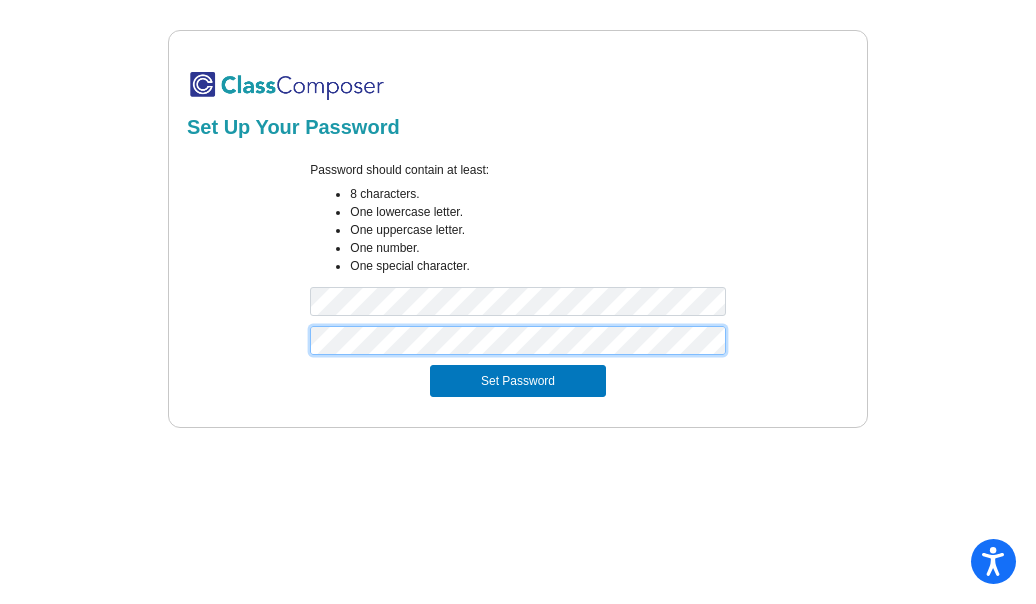 click on "Set Password" at bounding box center [518, 381] 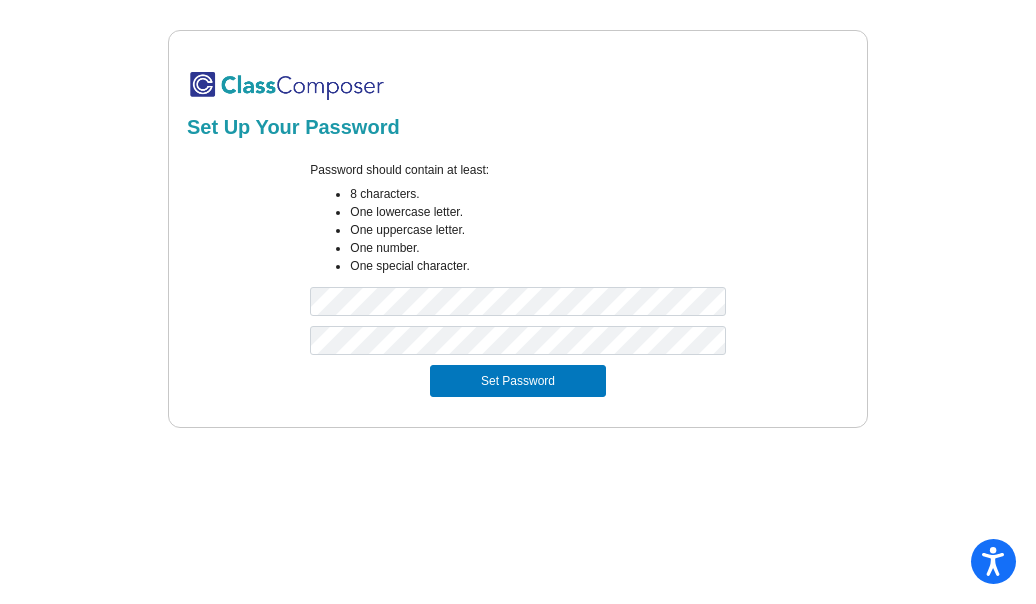 click on "Set Password" at bounding box center (518, 381) 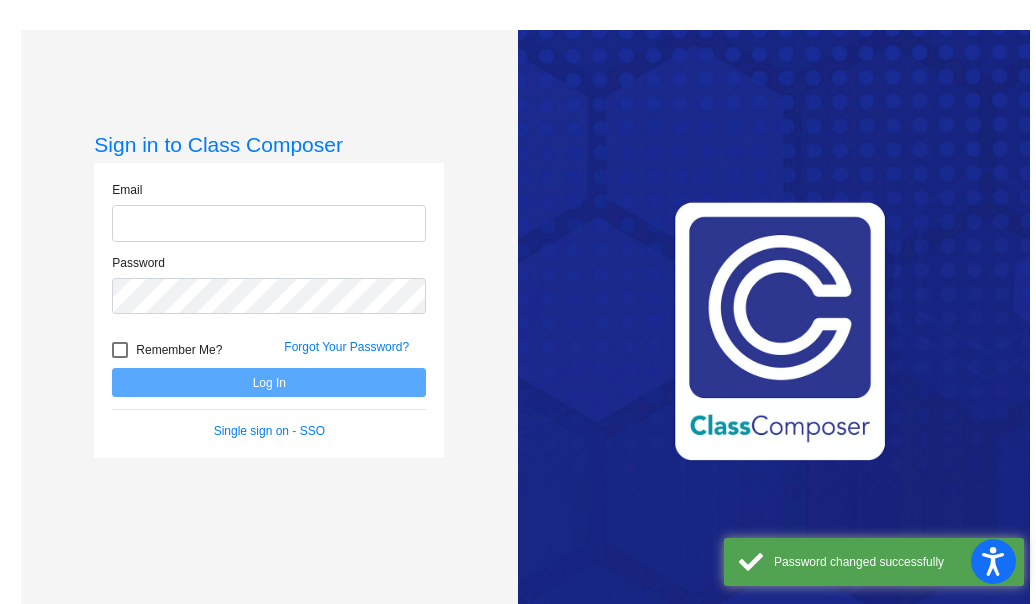 type on "[EMAIL_ADDRESS][PERSON_NAME][DOMAIN_NAME]" 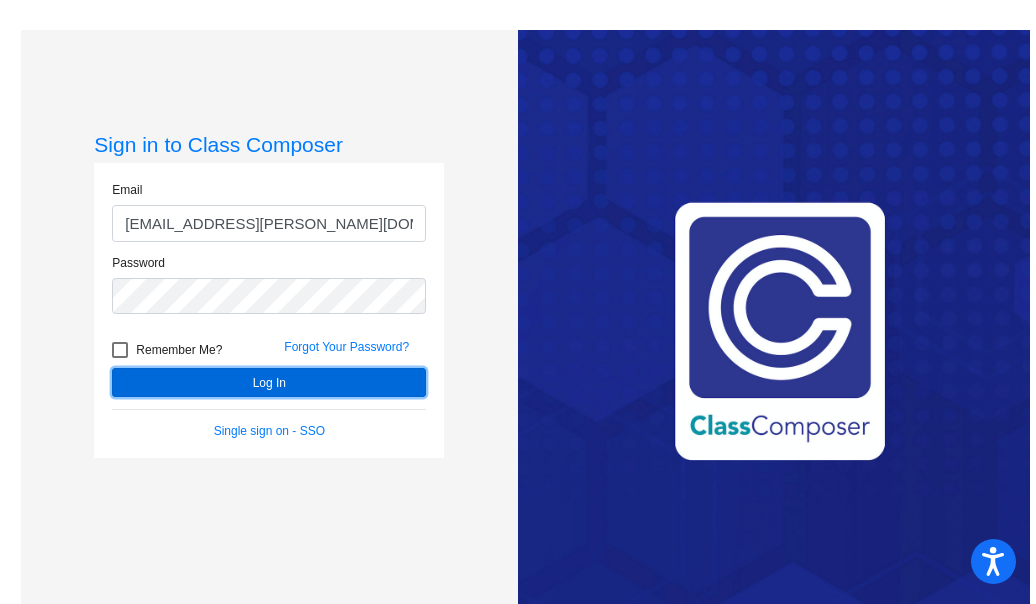 click on "Log In" 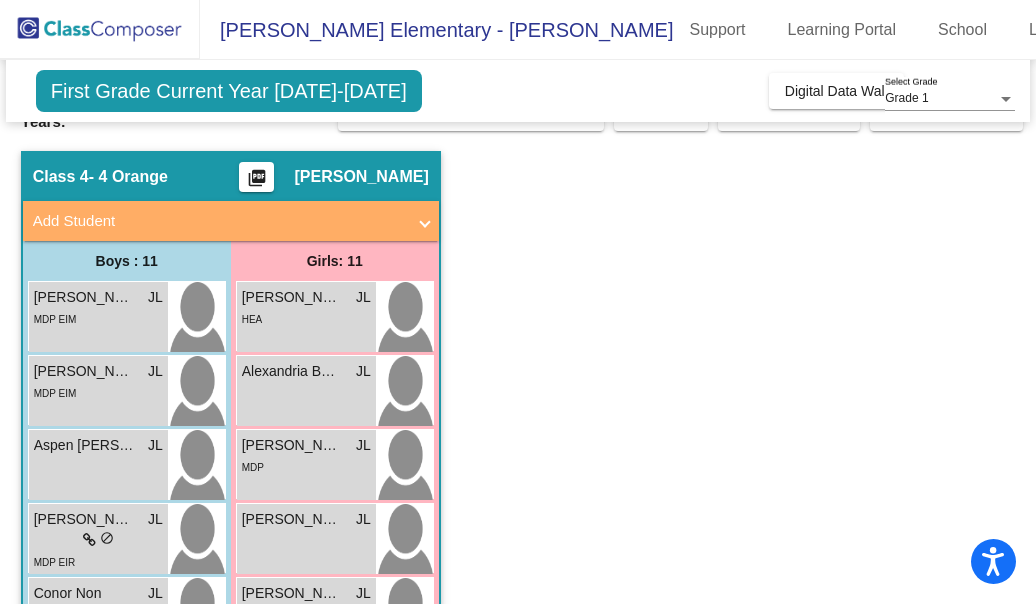 scroll, scrollTop: 0, scrollLeft: 0, axis: both 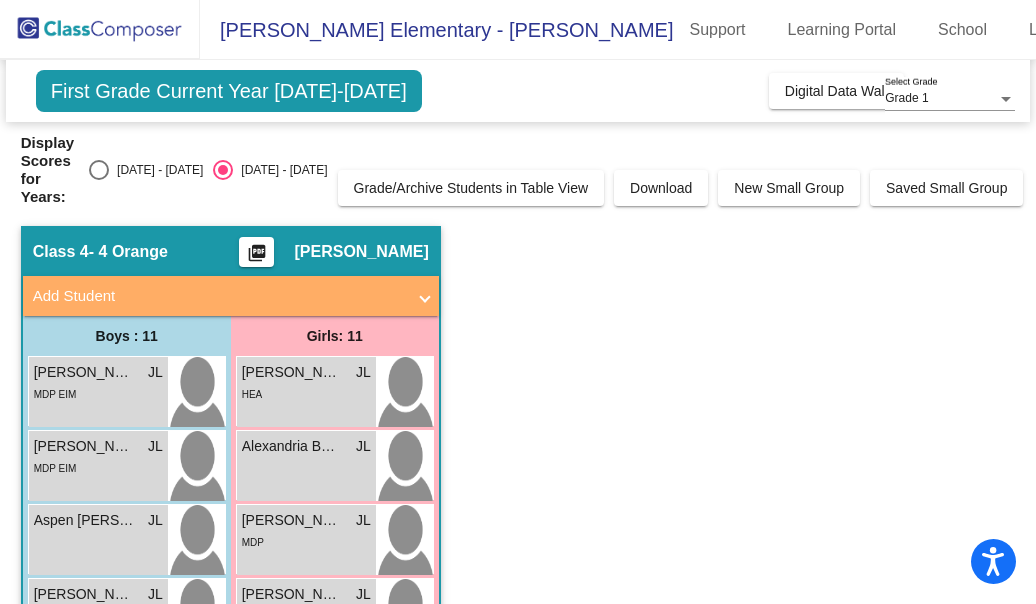 click on "MDP EIM" at bounding box center [55, 394] 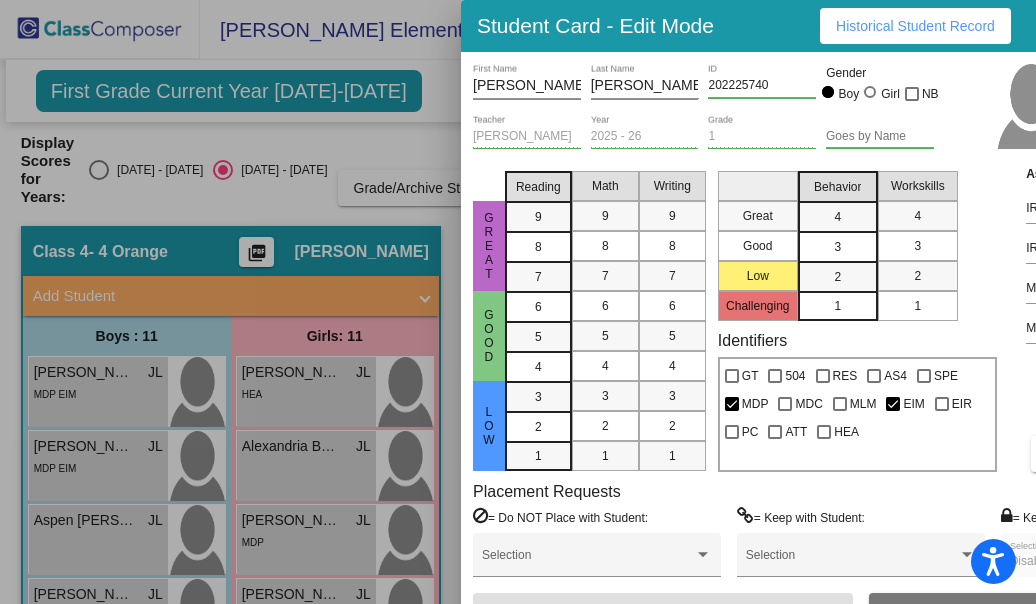 click on "Historical Student Record" at bounding box center (915, 26) 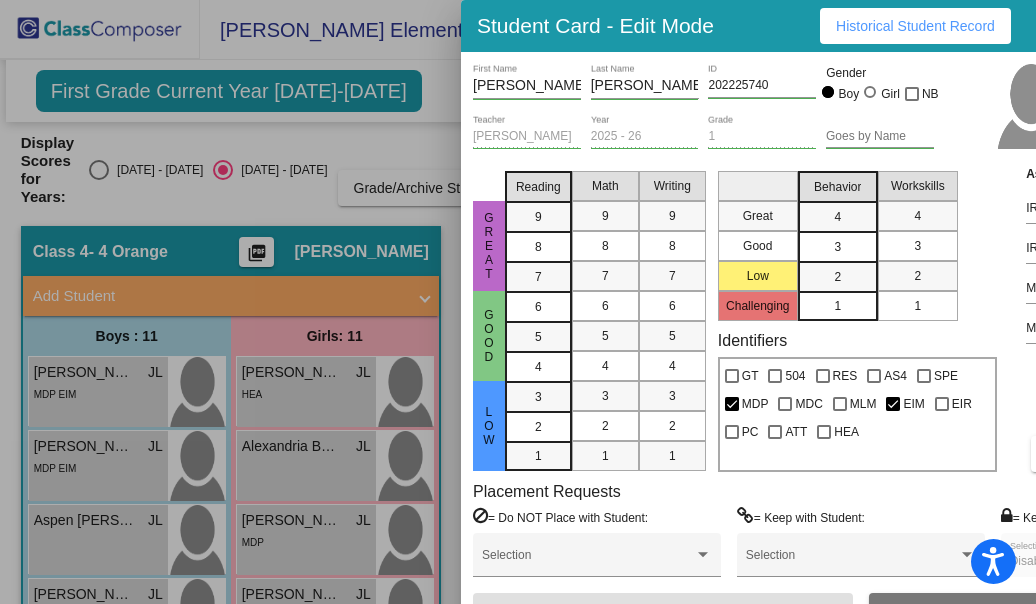 click at bounding box center (518, 302) 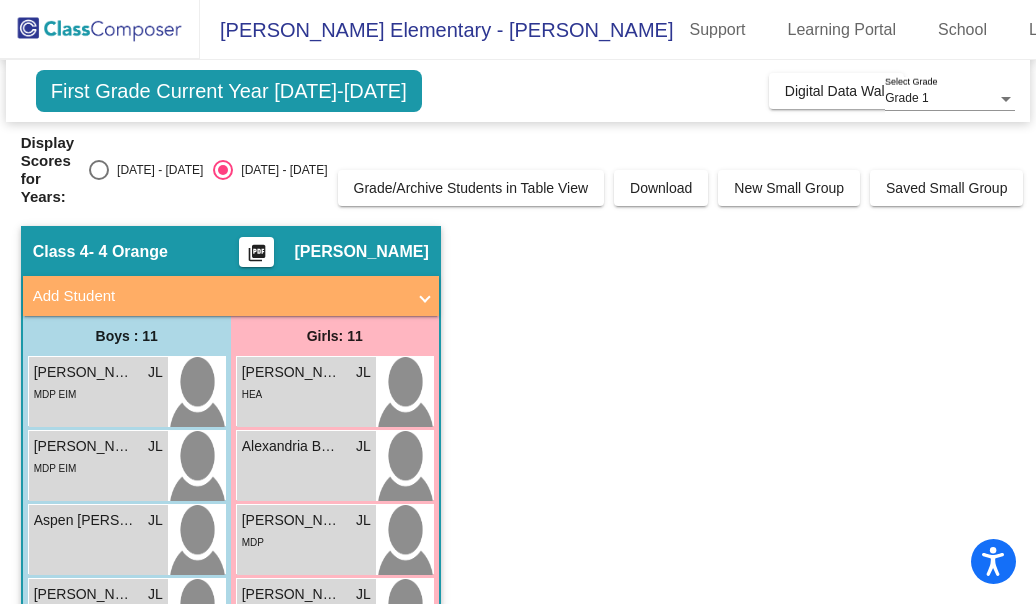 click on "[PERSON_NAME] [PERSON_NAME]" at bounding box center [84, 446] 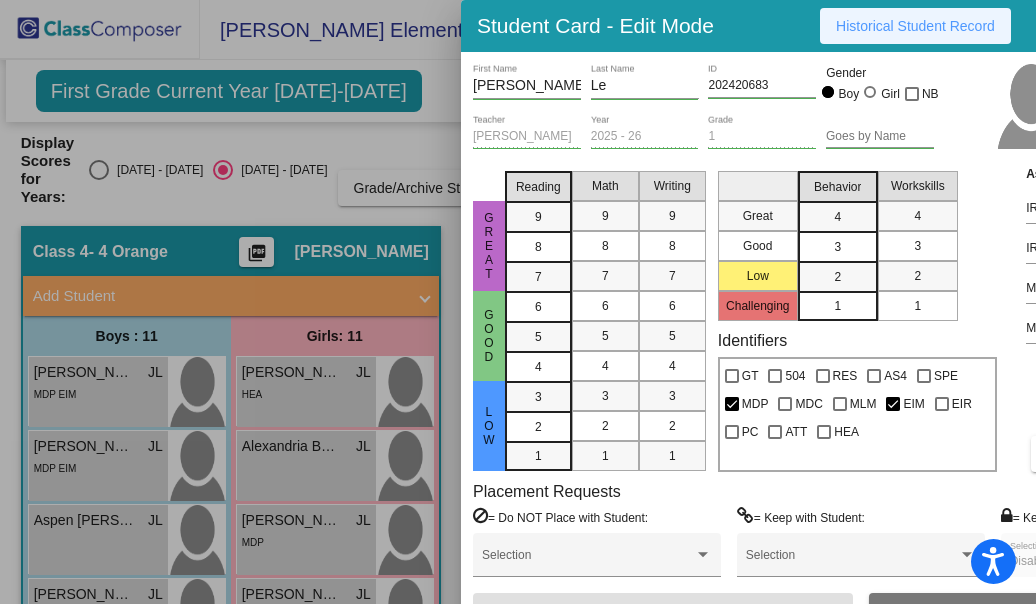 click on "Historical Student Record" at bounding box center (915, 26) 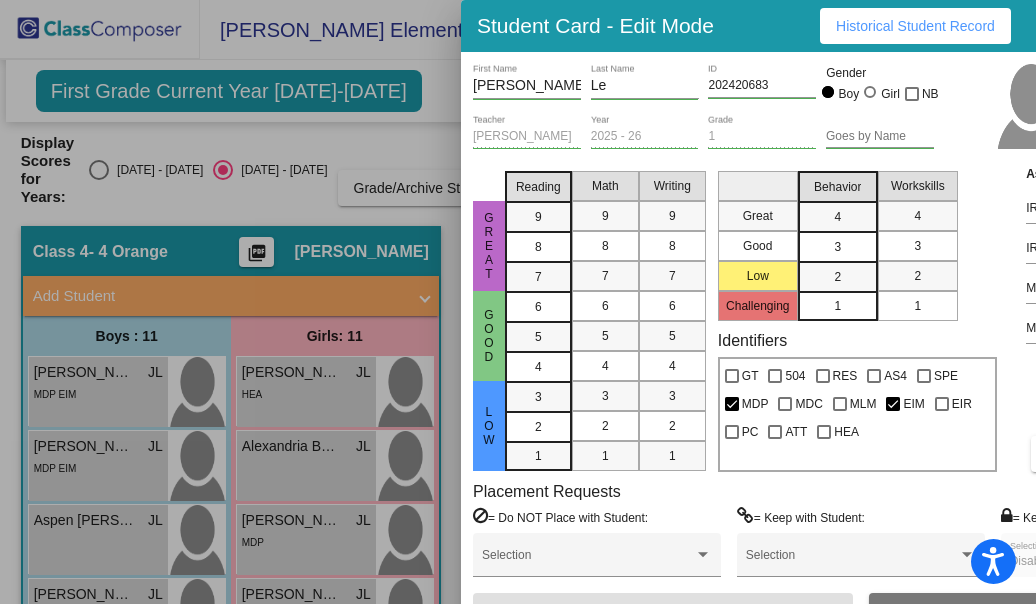 click at bounding box center (518, 302) 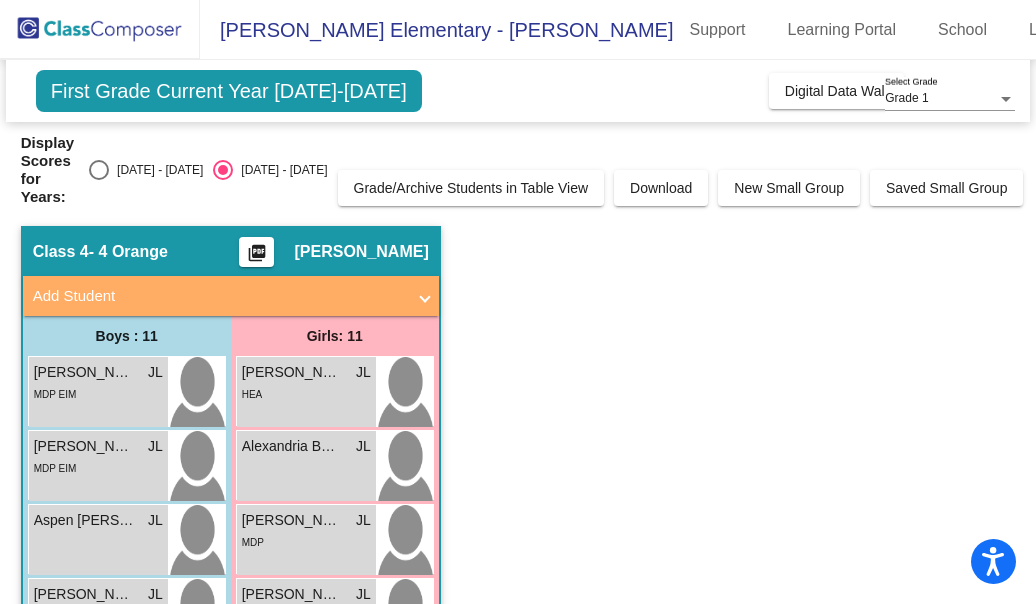 click on "Aspen [PERSON_NAME]" at bounding box center (84, 520) 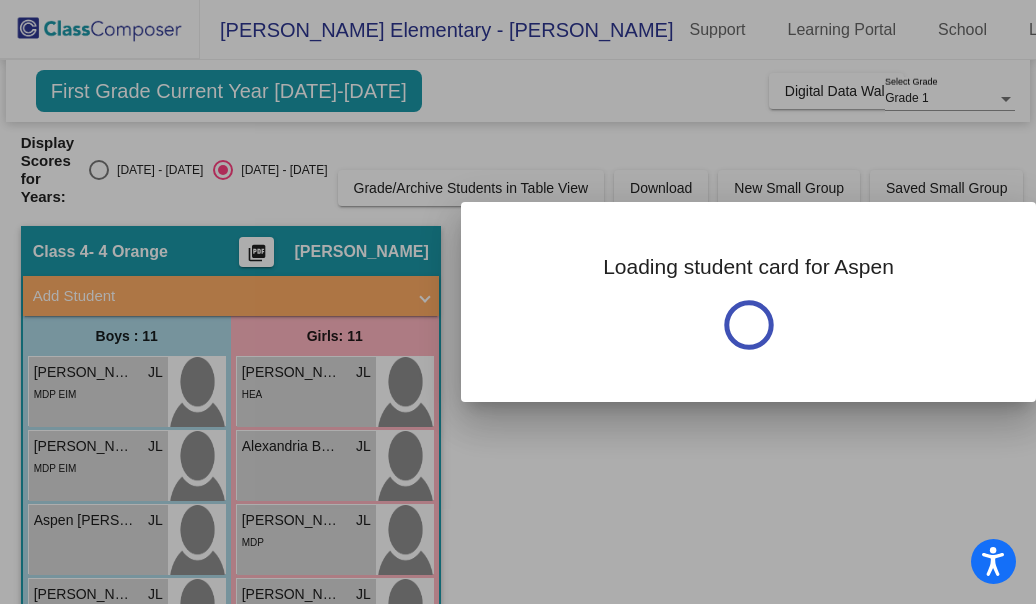 click at bounding box center [518, 302] 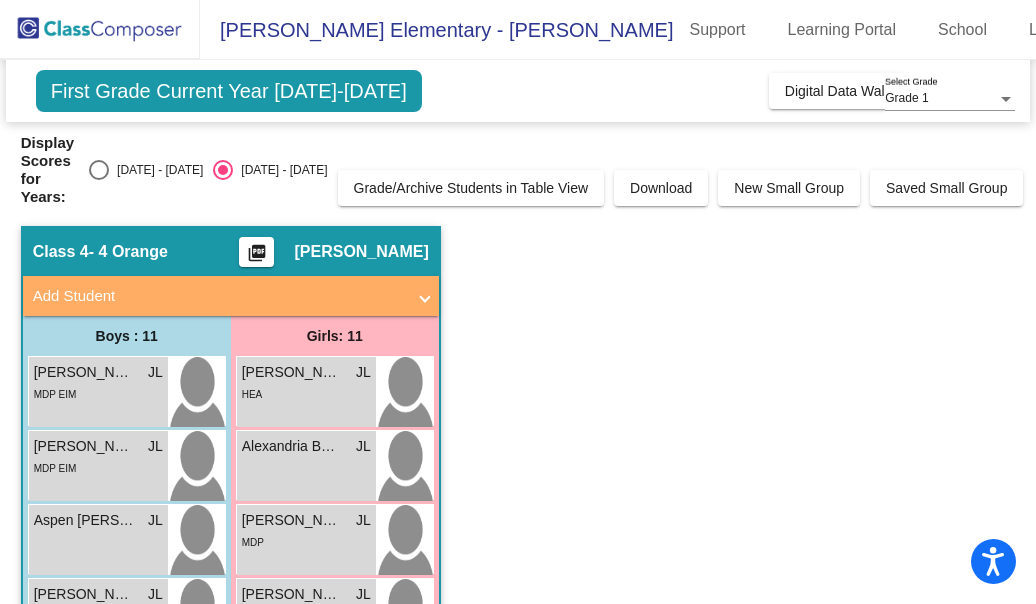 click on "Aspen [PERSON_NAME] lock do_not_disturb_alt" at bounding box center [98, 540] 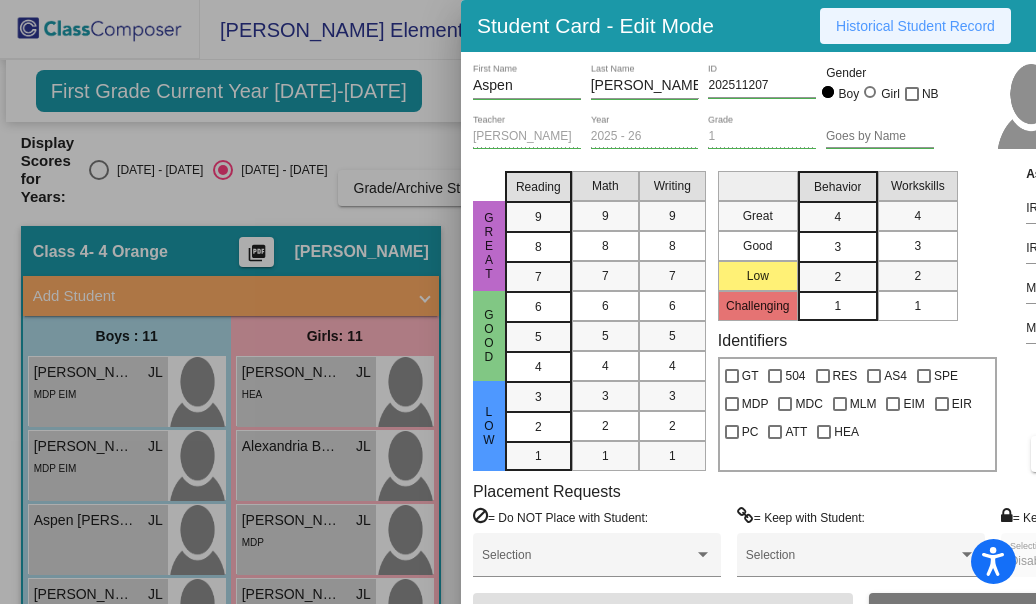 click on "Historical Student Record" at bounding box center (915, 26) 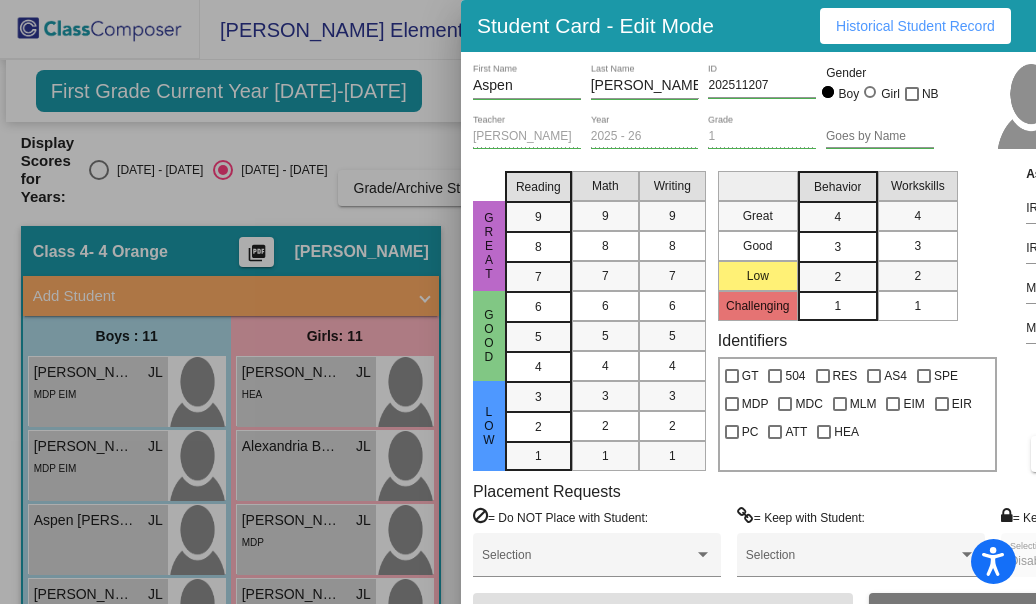 click at bounding box center (518, 302) 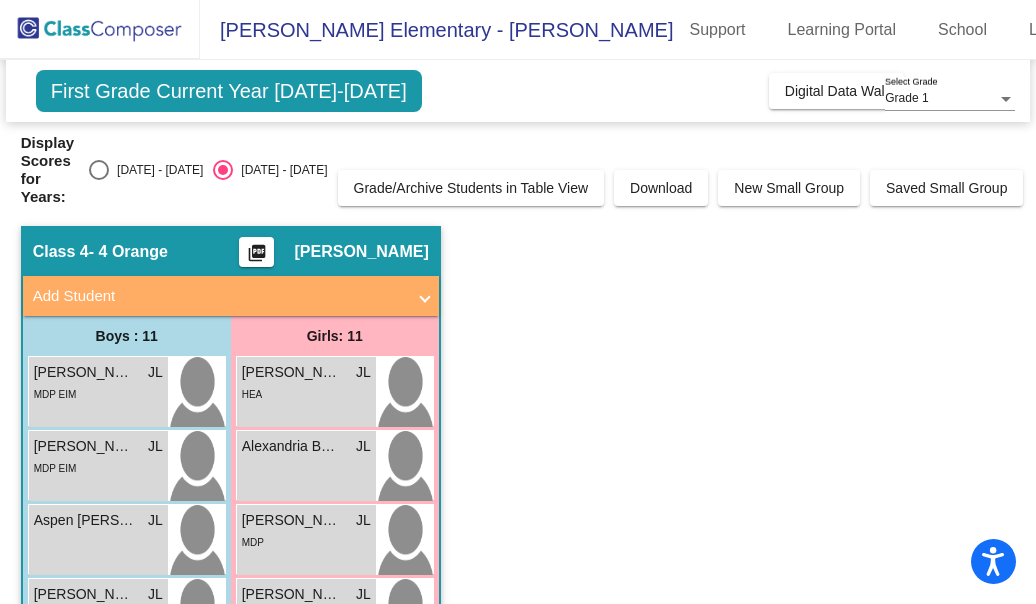 click on "[PERSON_NAME] [PERSON_NAME]" at bounding box center [84, 594] 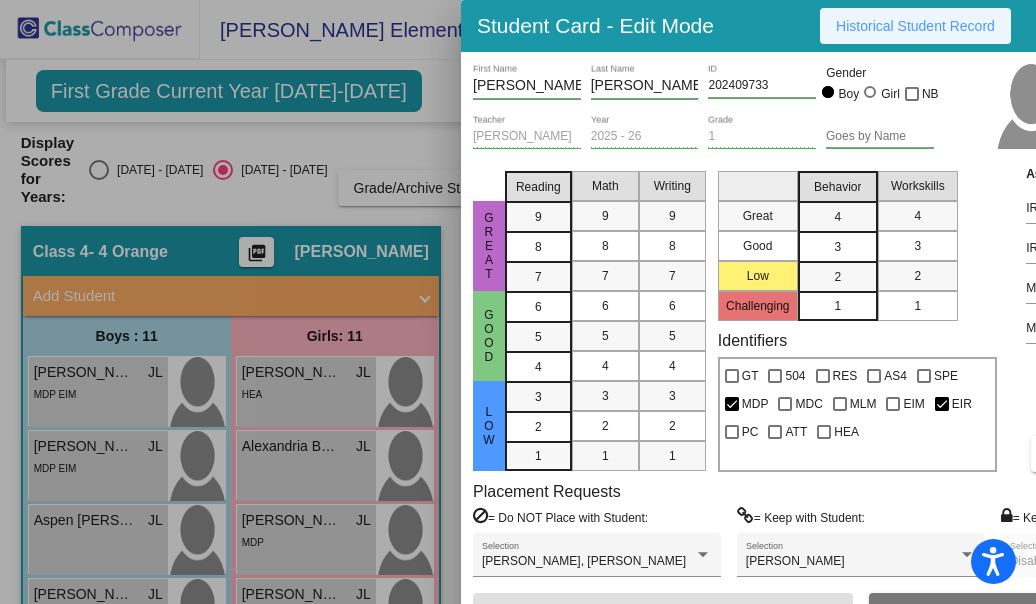 click on "Historical Student Record" at bounding box center [915, 26] 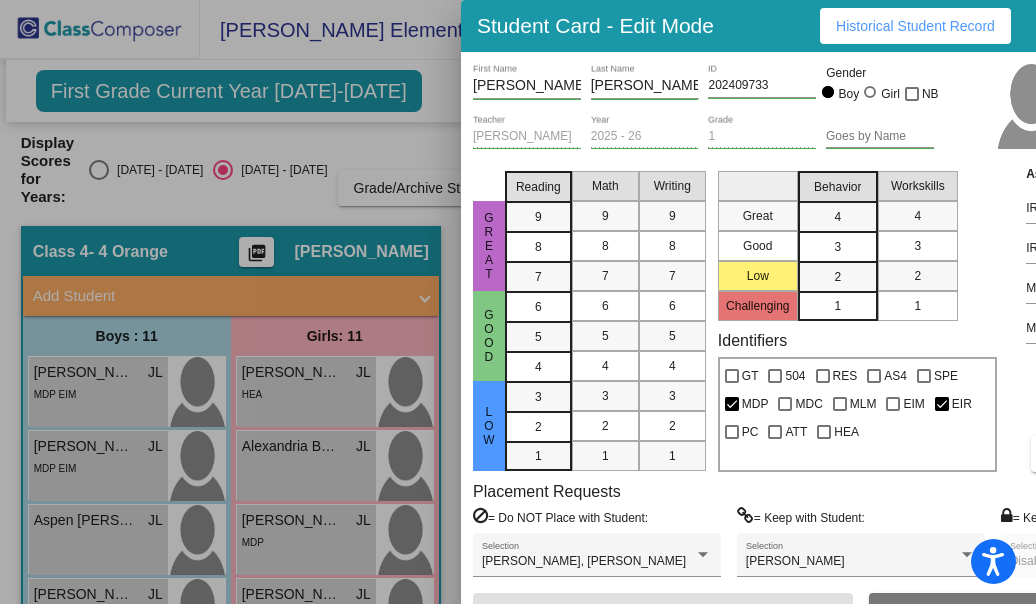 drag, startPoint x: 106, startPoint y: 535, endPoint x: 91, endPoint y: 586, distance: 53.160137 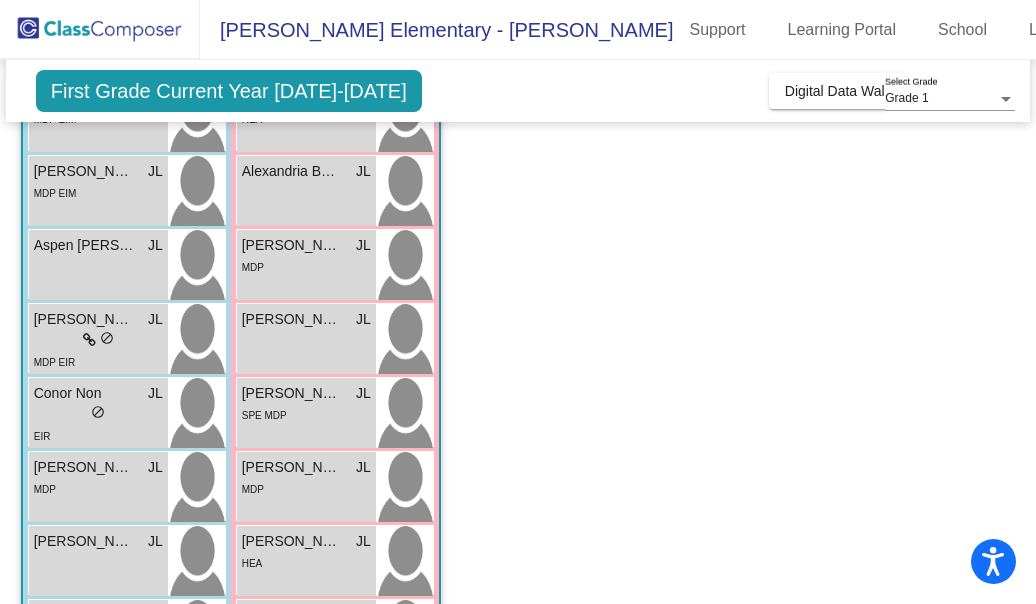 scroll, scrollTop: 276, scrollLeft: 0, axis: vertical 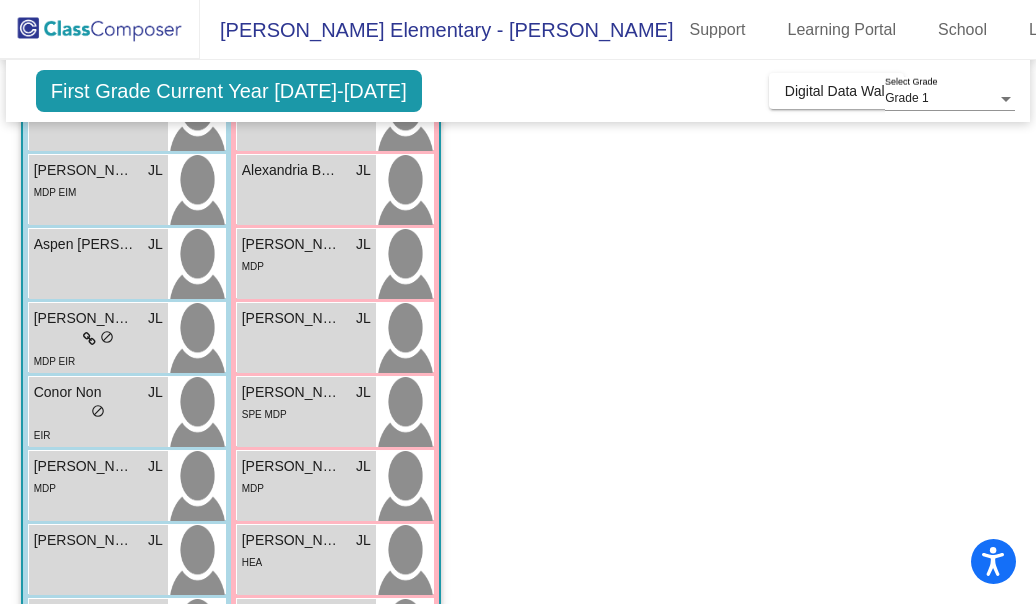click on "lock do_not_disturb_alt" at bounding box center (98, 413) 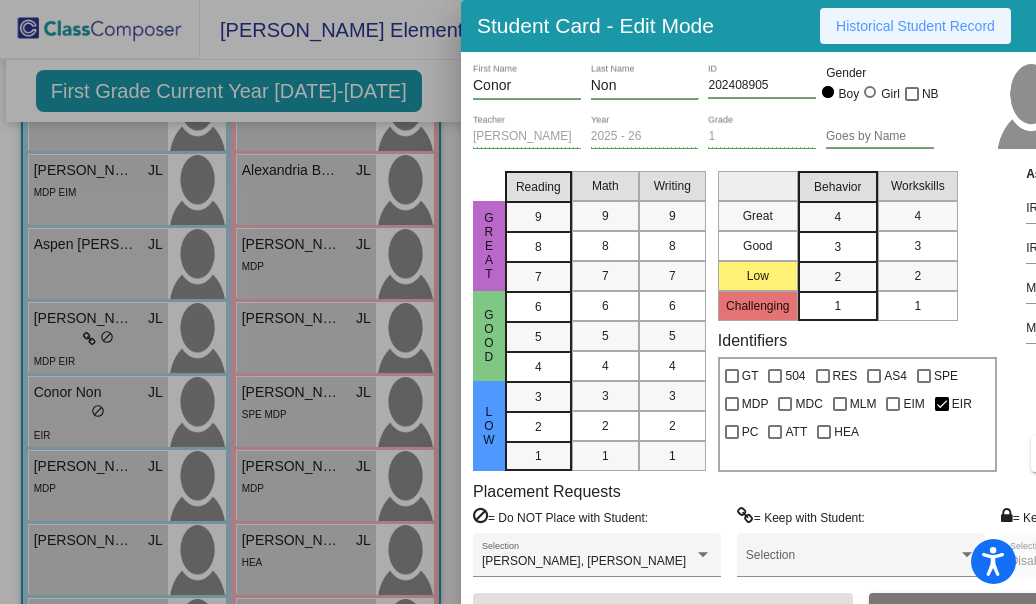 click on "Historical Student Record" at bounding box center (915, 26) 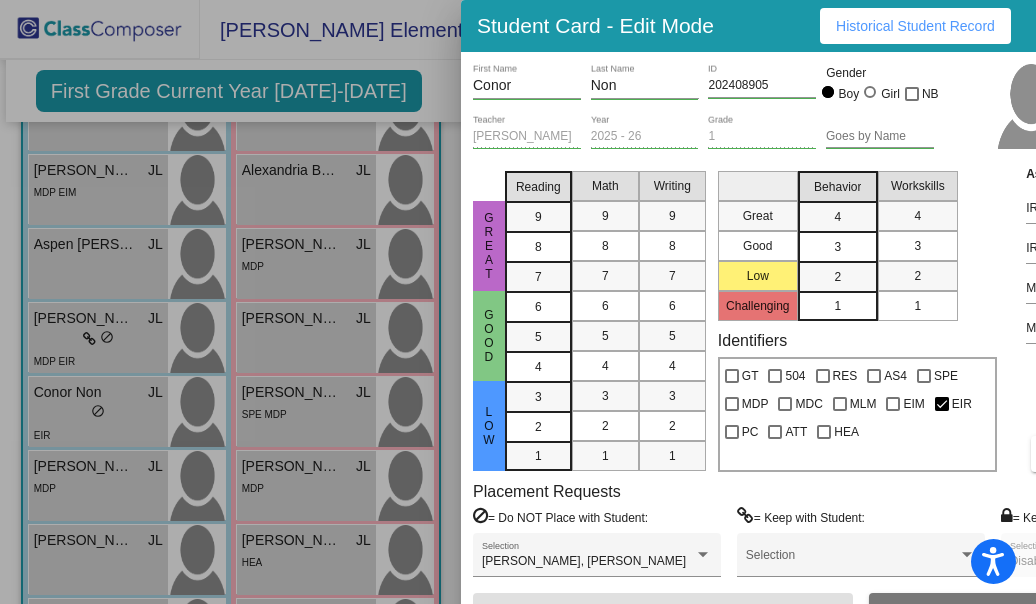 click at bounding box center [518, 302] 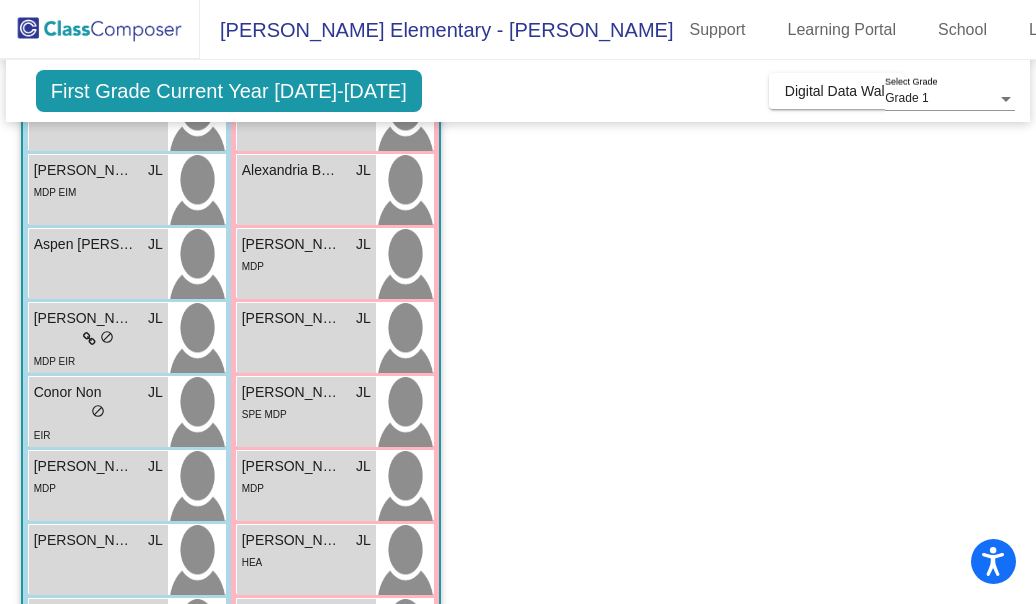 click on "[PERSON_NAME] [PERSON_NAME] lock do_not_disturb_alt MDP" at bounding box center (98, 486) 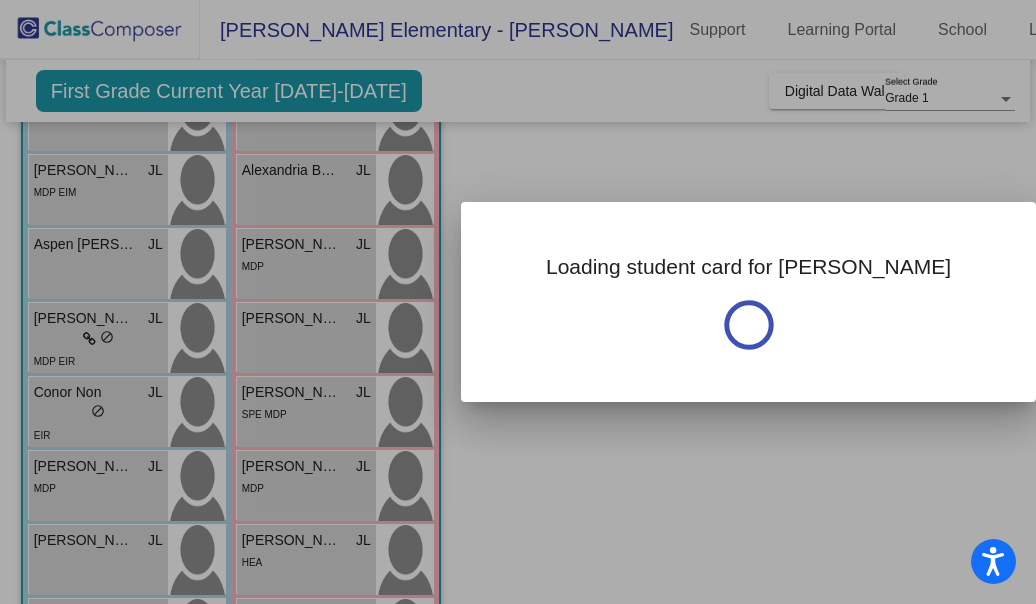 click at bounding box center [518, 302] 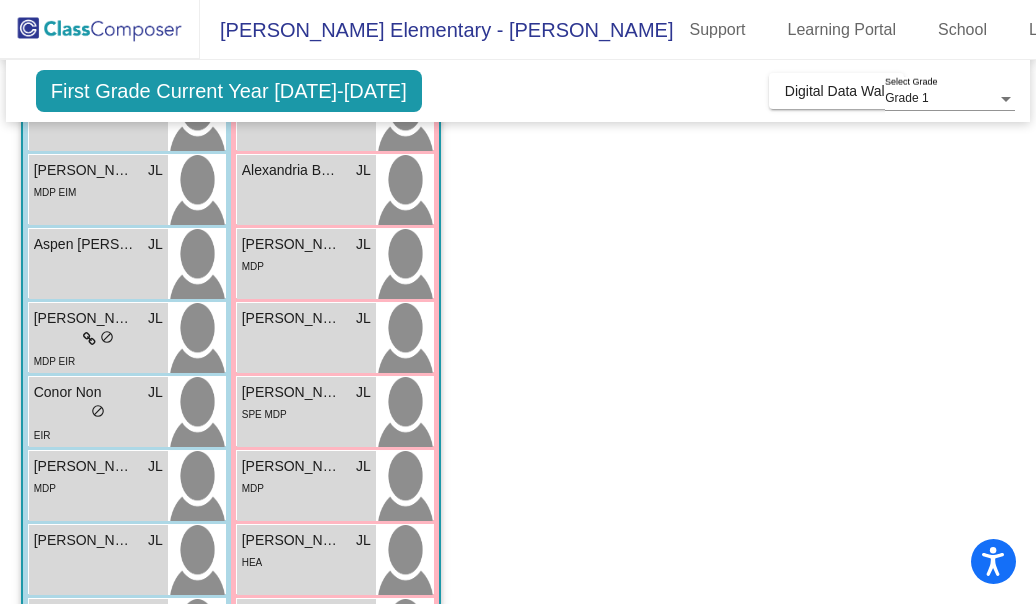 click on "MDP" at bounding box center [98, 487] 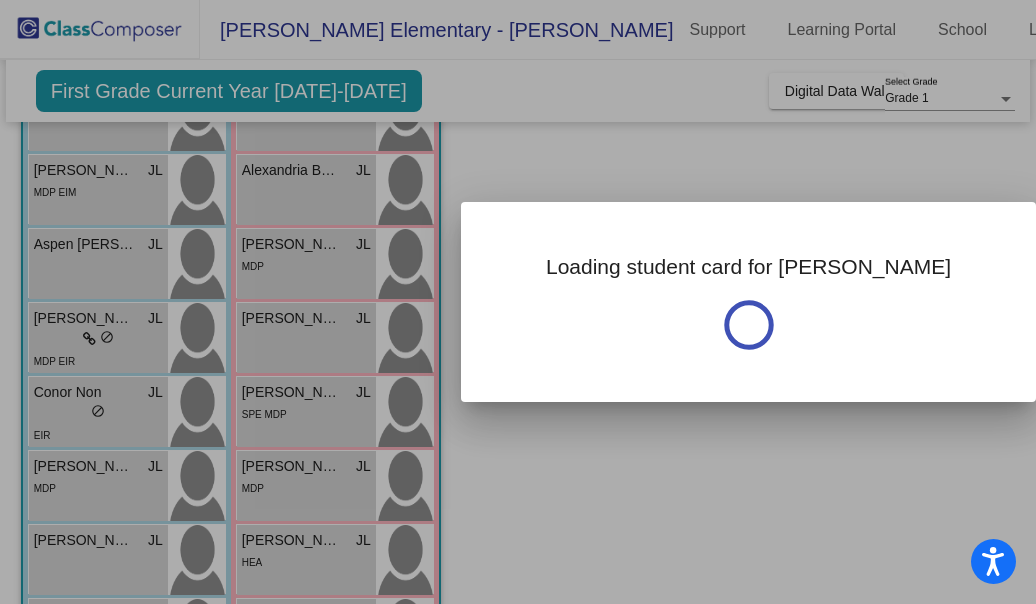click at bounding box center (518, 302) 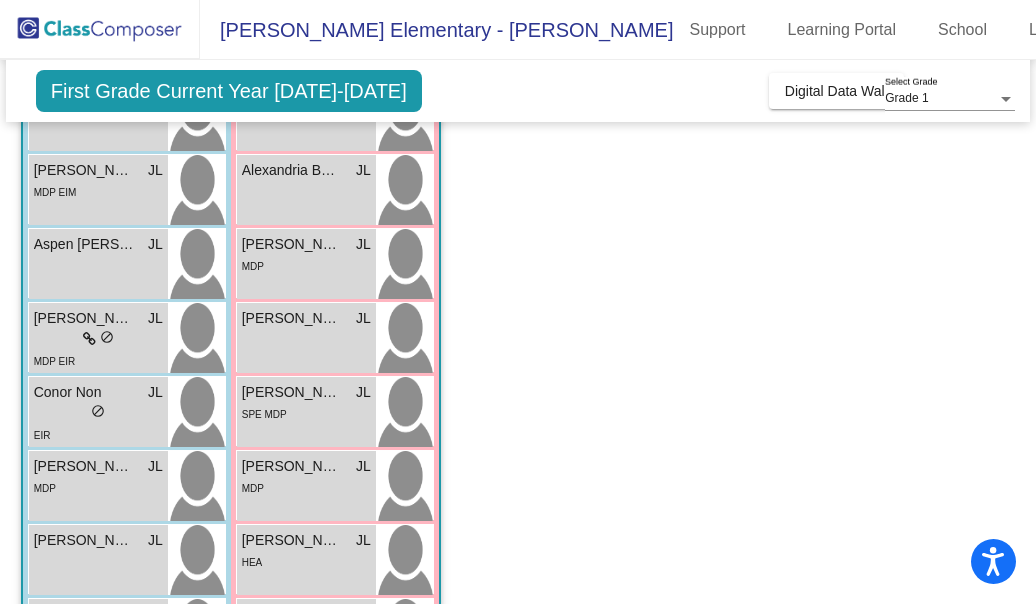 click on "MDP" at bounding box center [98, 487] 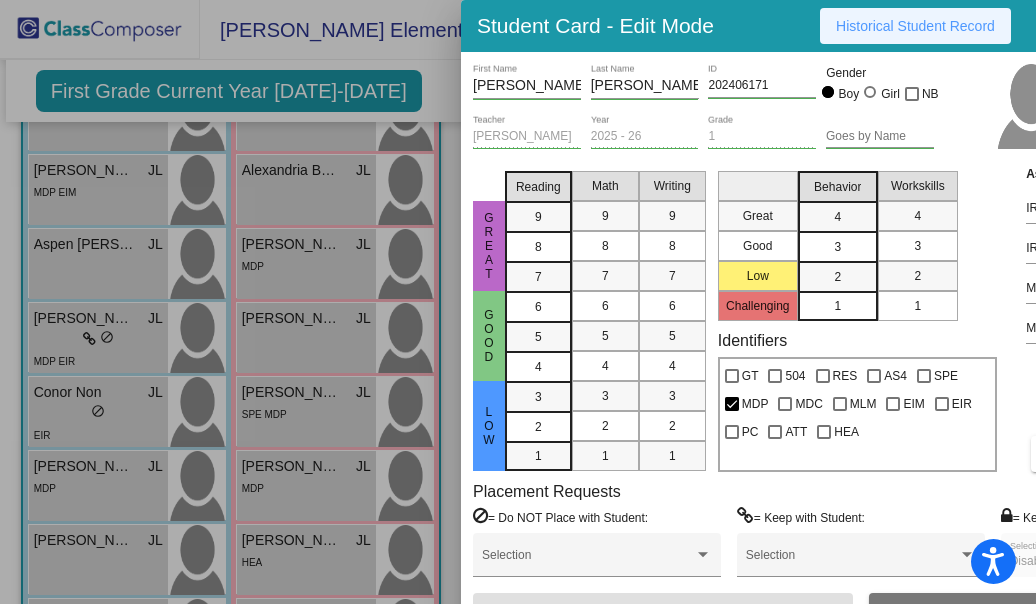 click on "Historical Student Record" at bounding box center (915, 26) 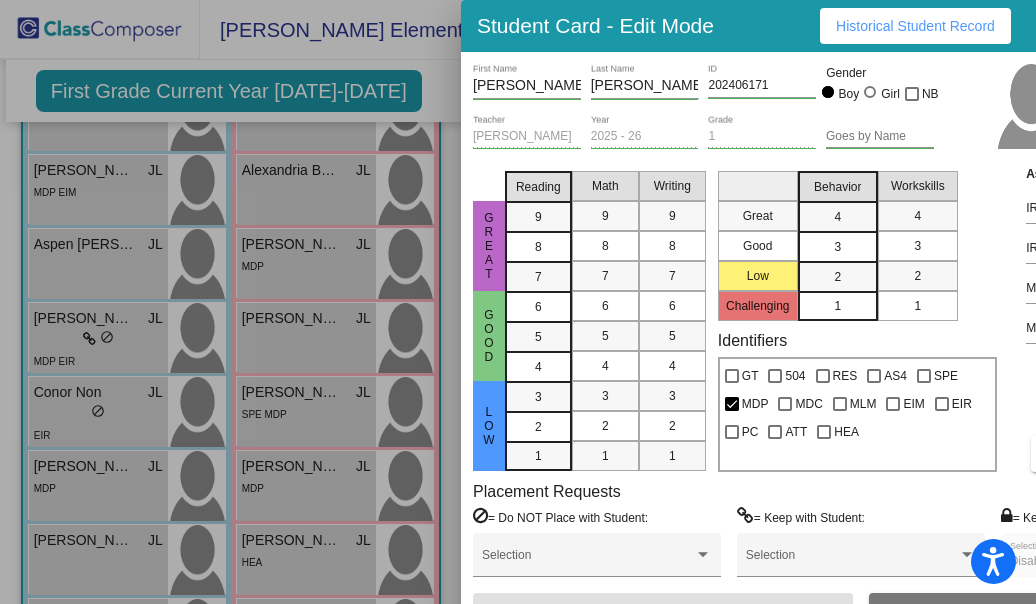 click at bounding box center (518, 302) 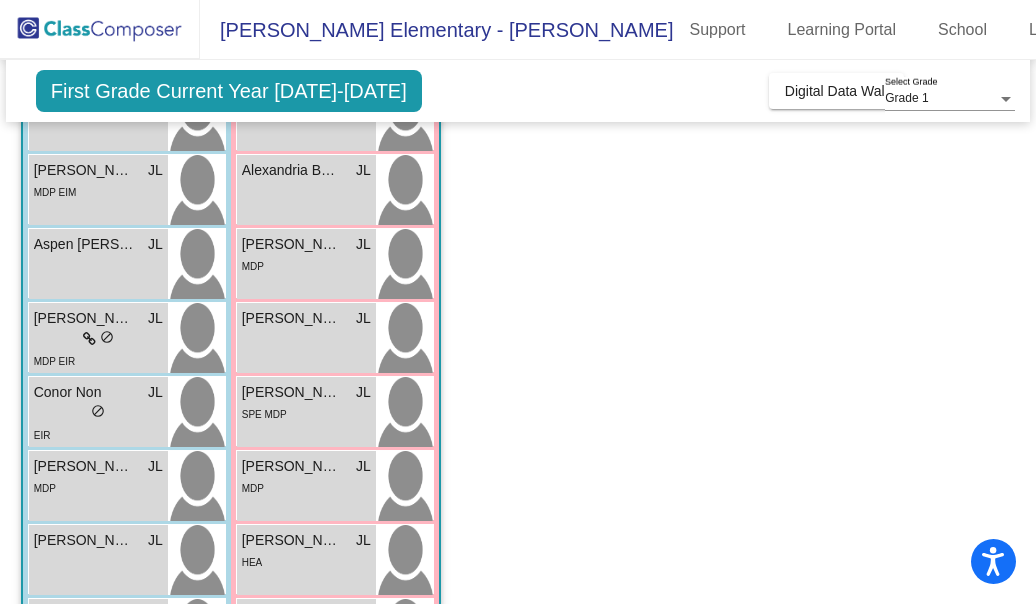 click on "[PERSON_NAME]" at bounding box center [84, 540] 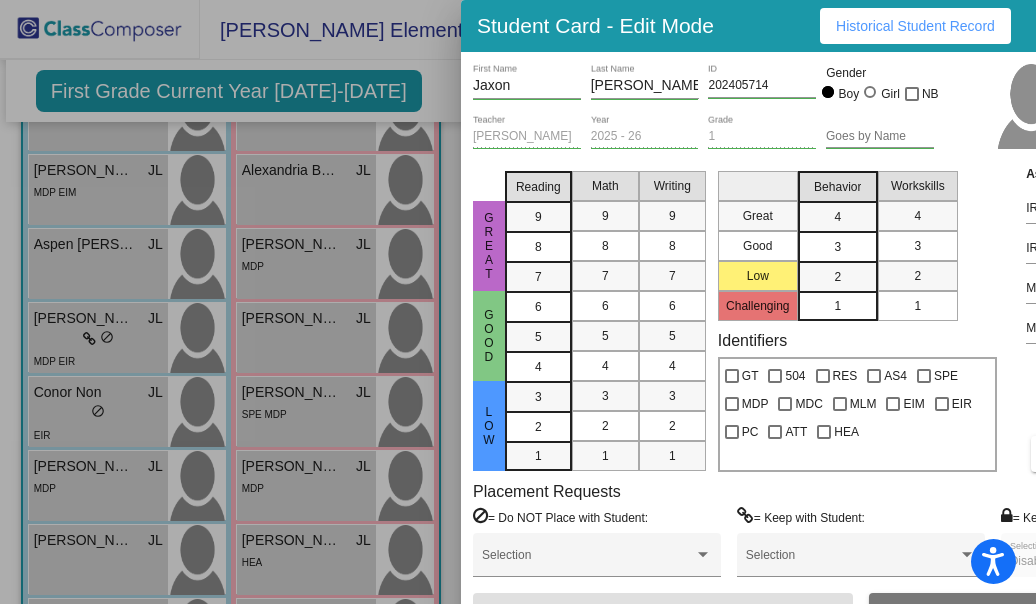 click on "Historical Student Record" at bounding box center [915, 26] 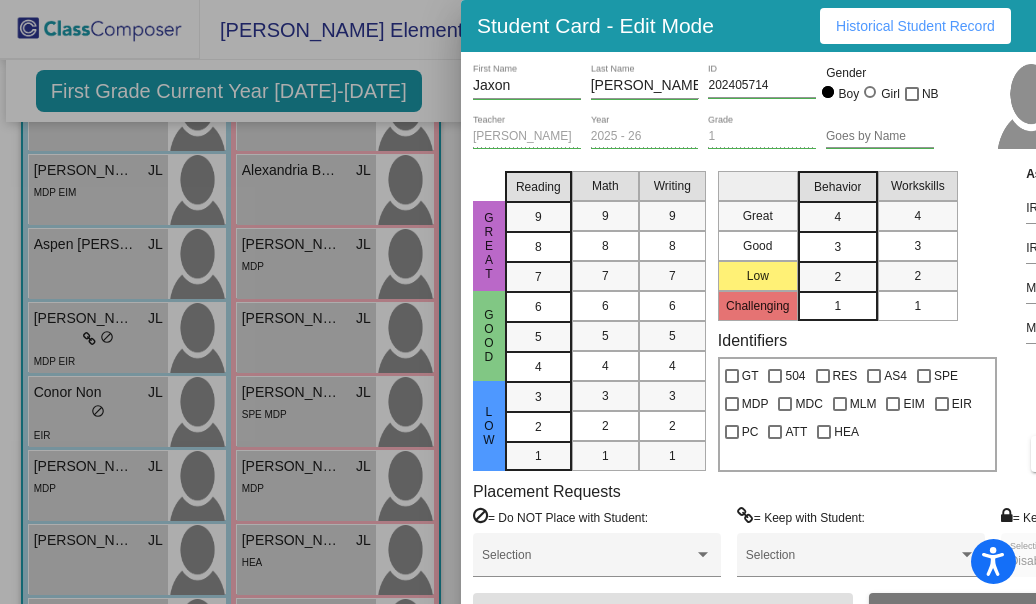 click at bounding box center (518, 302) 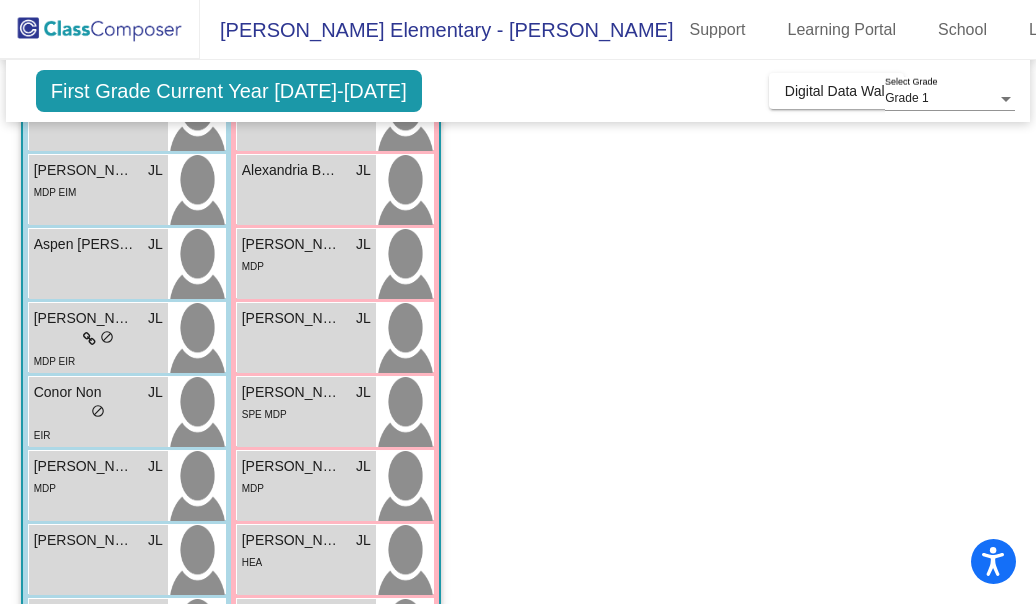 click on "Justice [PERSON_NAME]" at bounding box center (84, 614) 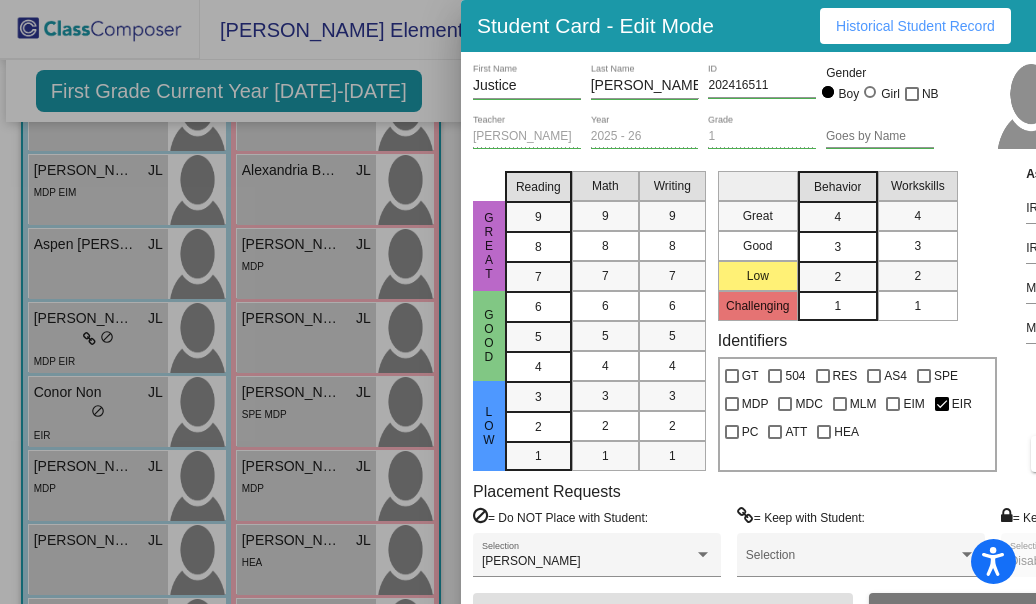 click on "Historical Student Record" at bounding box center (915, 26) 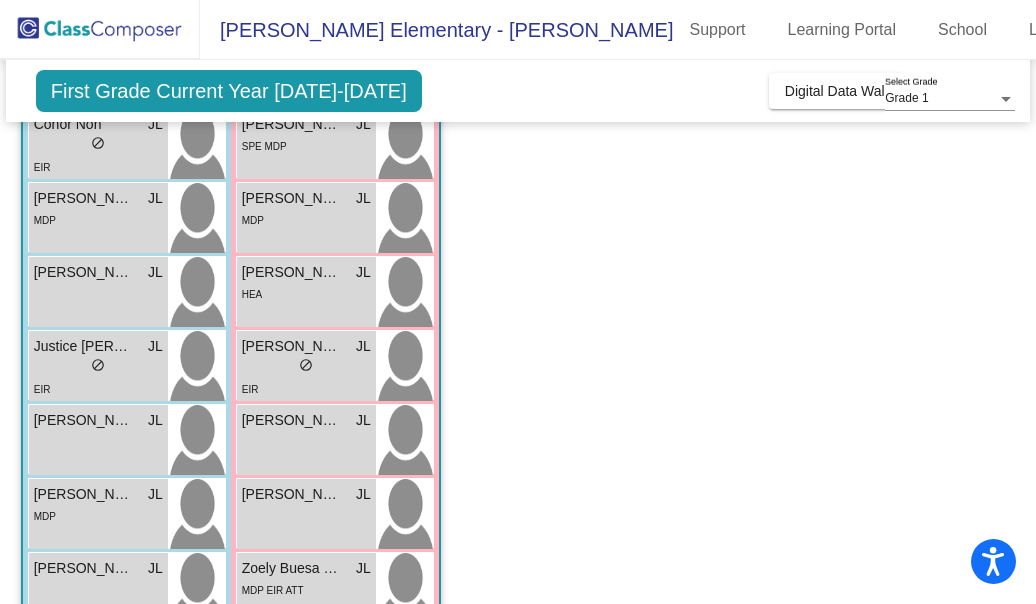 scroll, scrollTop: 580, scrollLeft: 0, axis: vertical 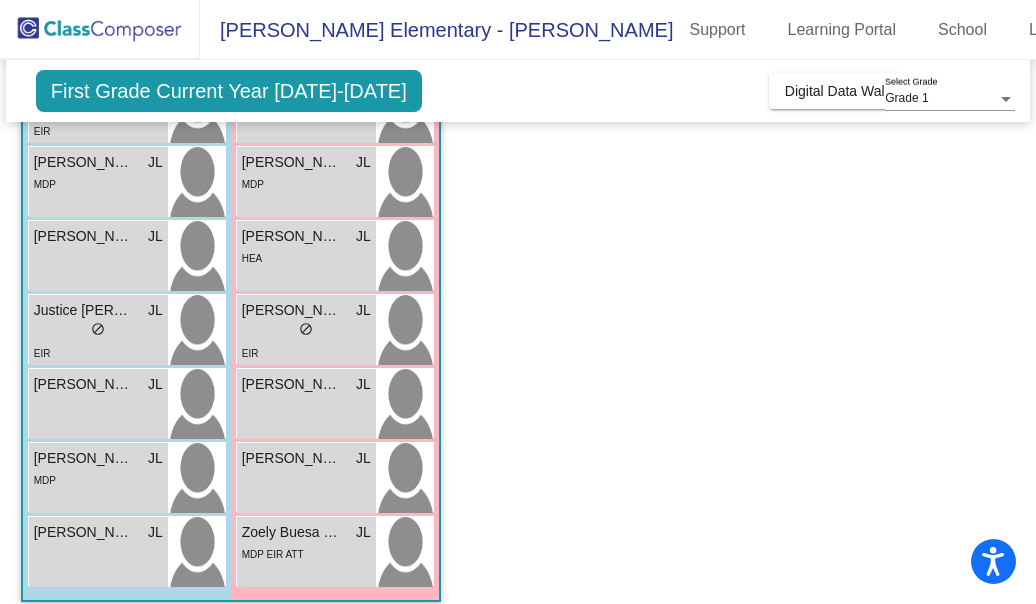 click on "[PERSON_NAME] JL lock do_not_disturb_alt" at bounding box center (98, 404) 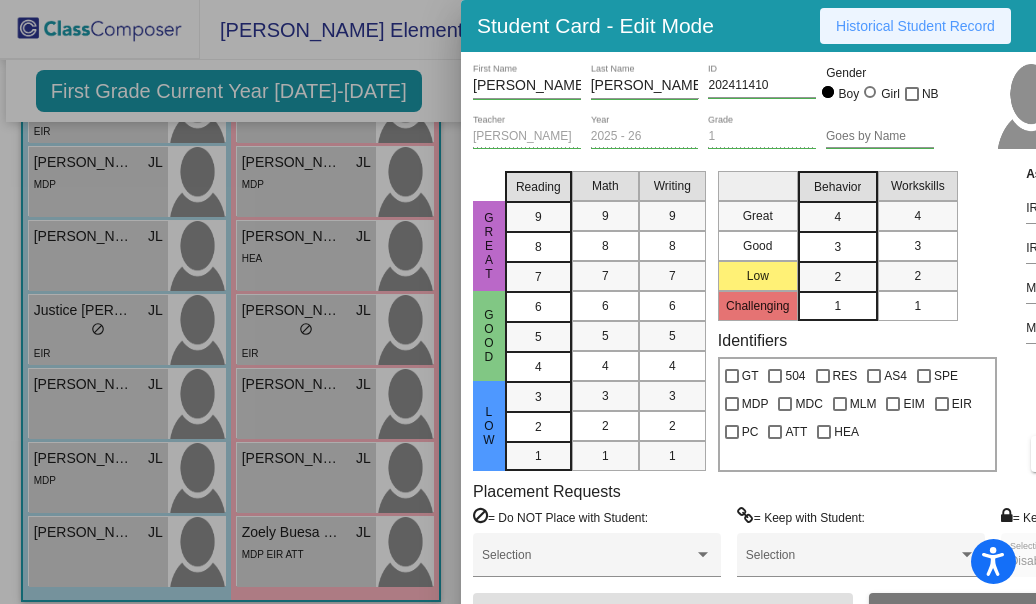click on "Historical Student Record" at bounding box center [915, 26] 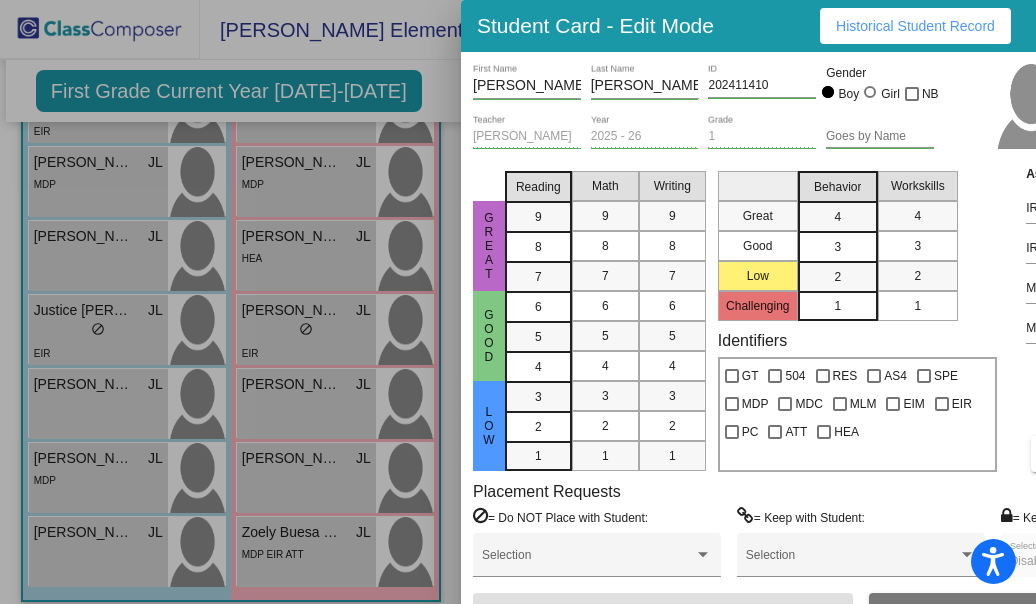 click at bounding box center [518, 302] 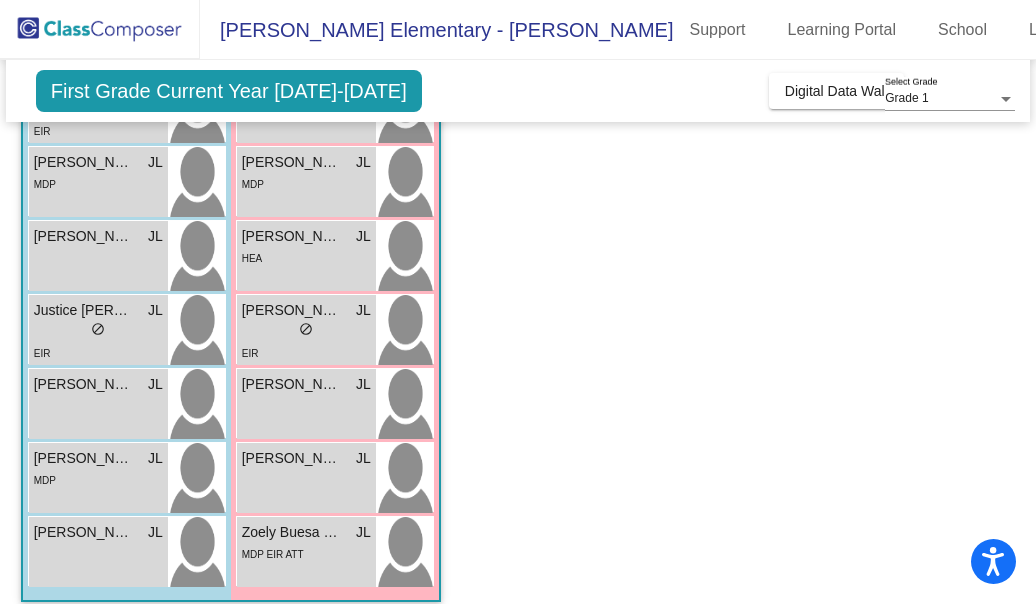 click on "[PERSON_NAME]" at bounding box center (84, 458) 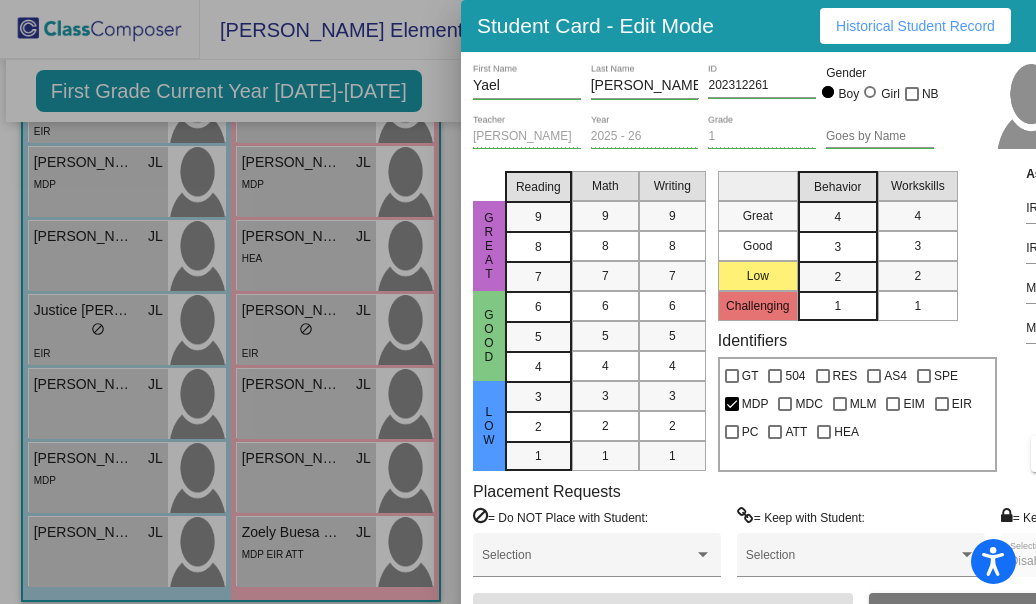 click on "Historical Student Record" at bounding box center (915, 26) 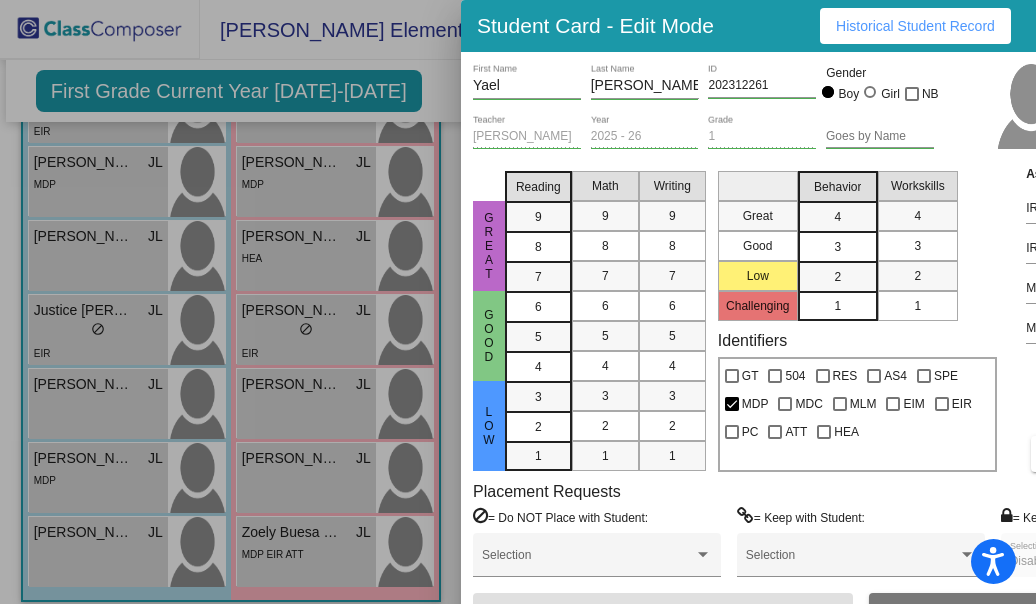 click at bounding box center (518, 302) 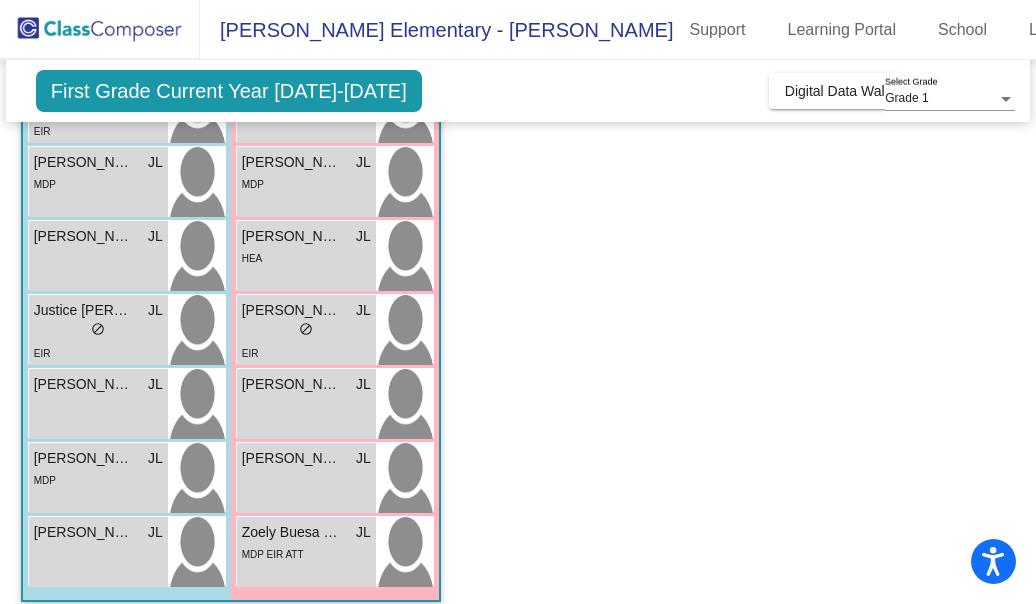 click on "Zion [PERSON_NAME] lock do_not_disturb_alt" at bounding box center [98, 552] 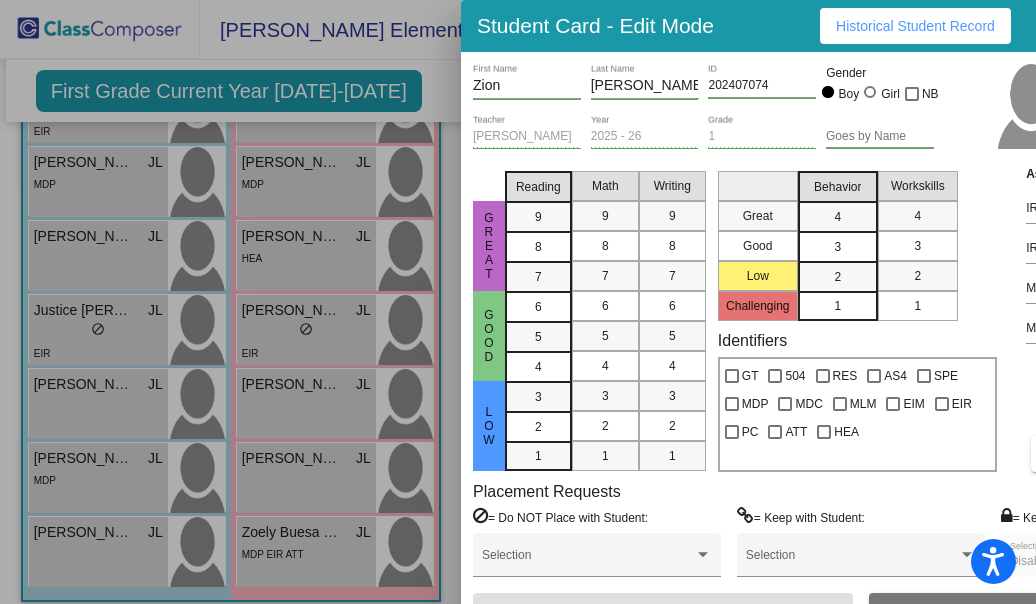 click on "Historical Student Record" at bounding box center [915, 26] 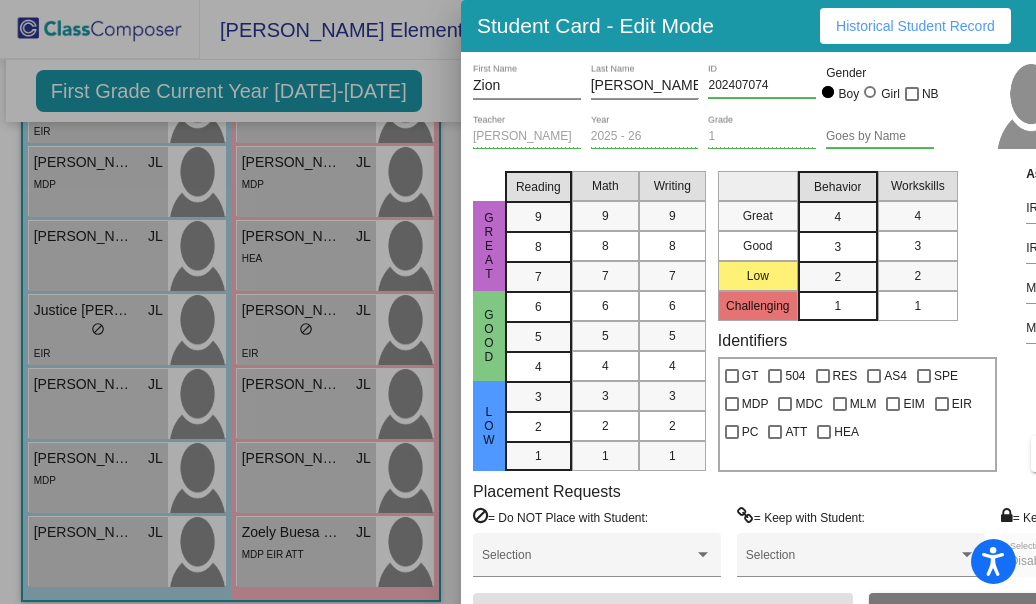 click at bounding box center [518, 302] 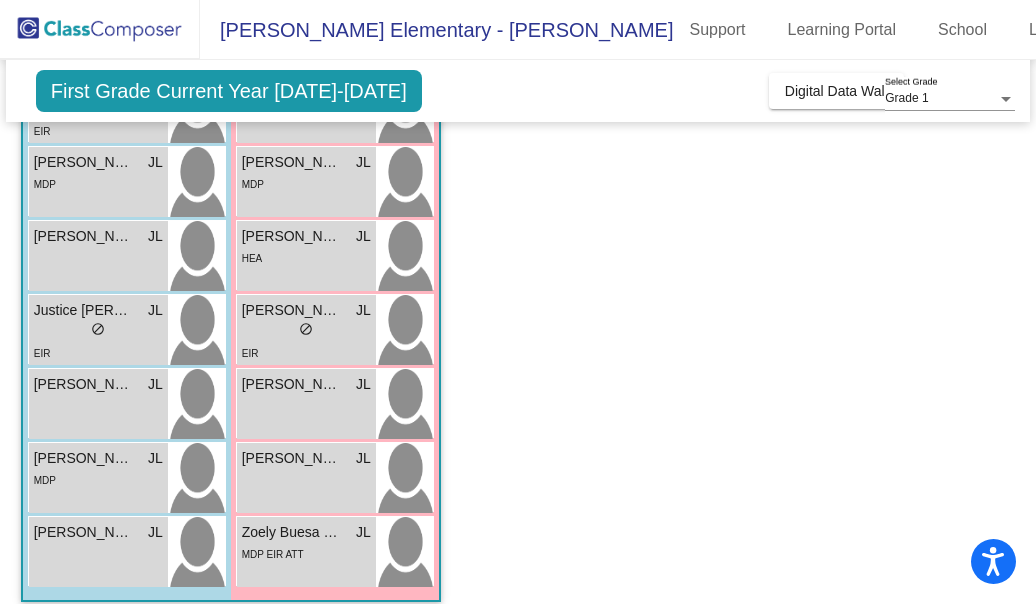 click on "MDP EIR ATT" at bounding box center (306, 553) 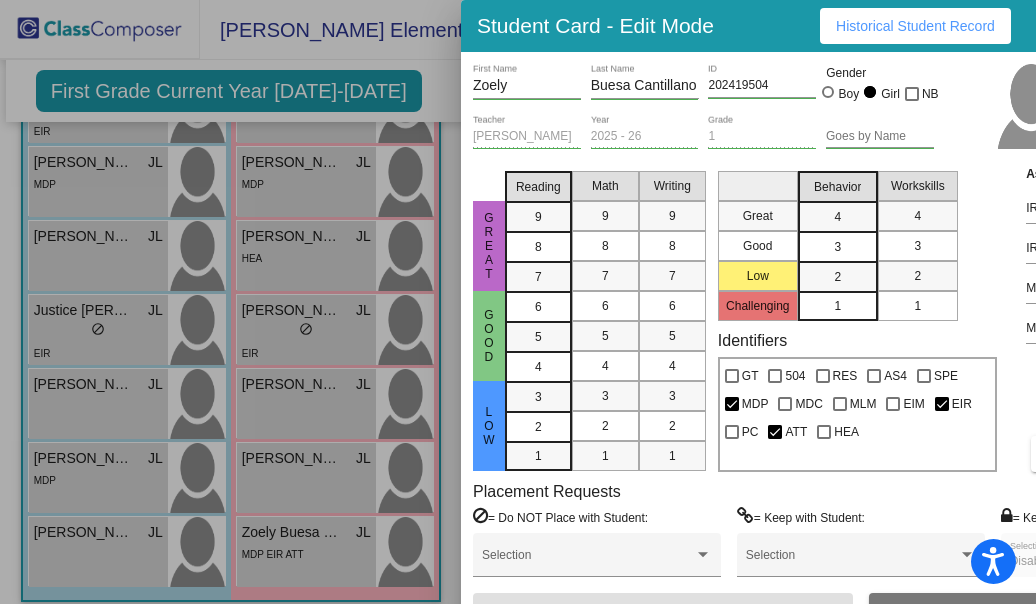 click on "Historical Student Record" at bounding box center [915, 26] 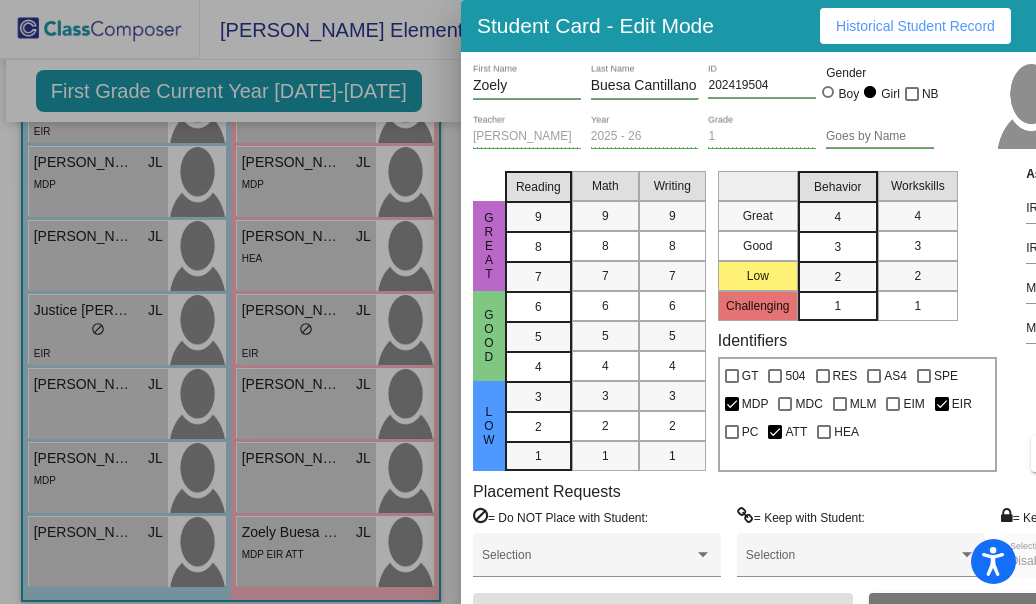 click at bounding box center (518, 302) 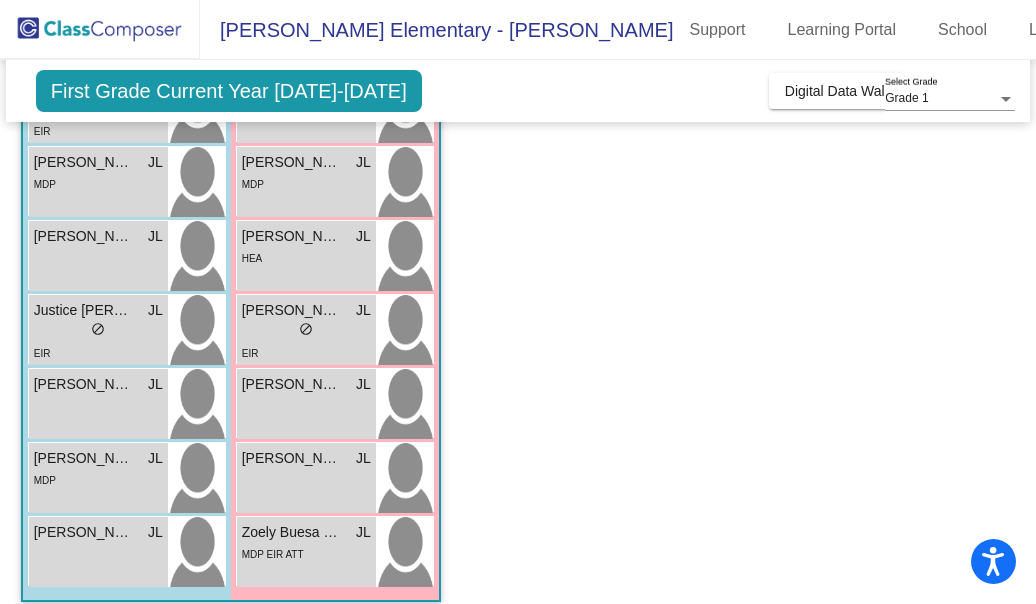 click on "[PERSON_NAME] JL lock do_not_disturb_alt" at bounding box center [306, 478] 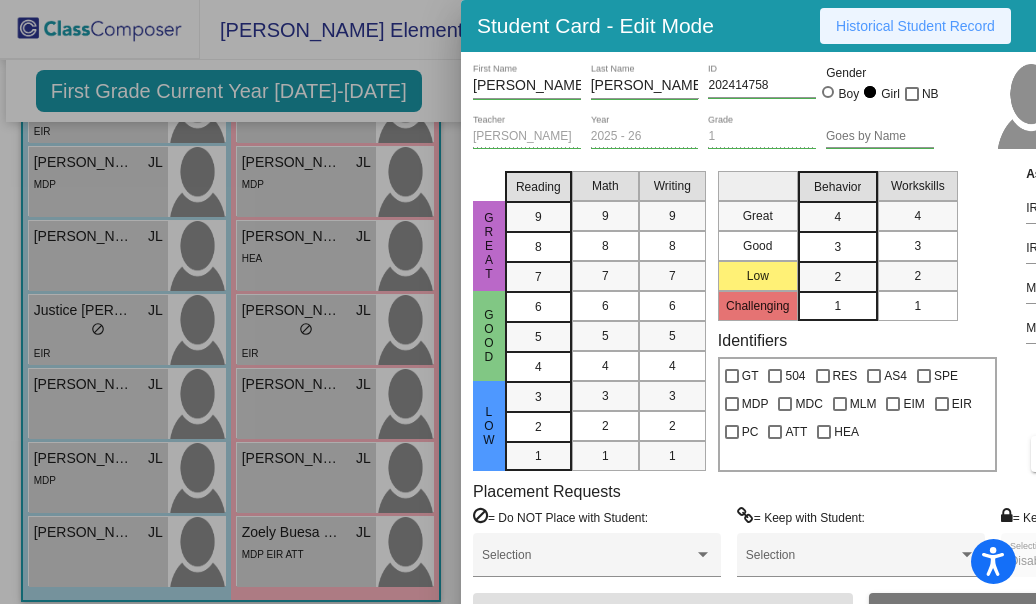 click on "Historical Student Record" at bounding box center [915, 26] 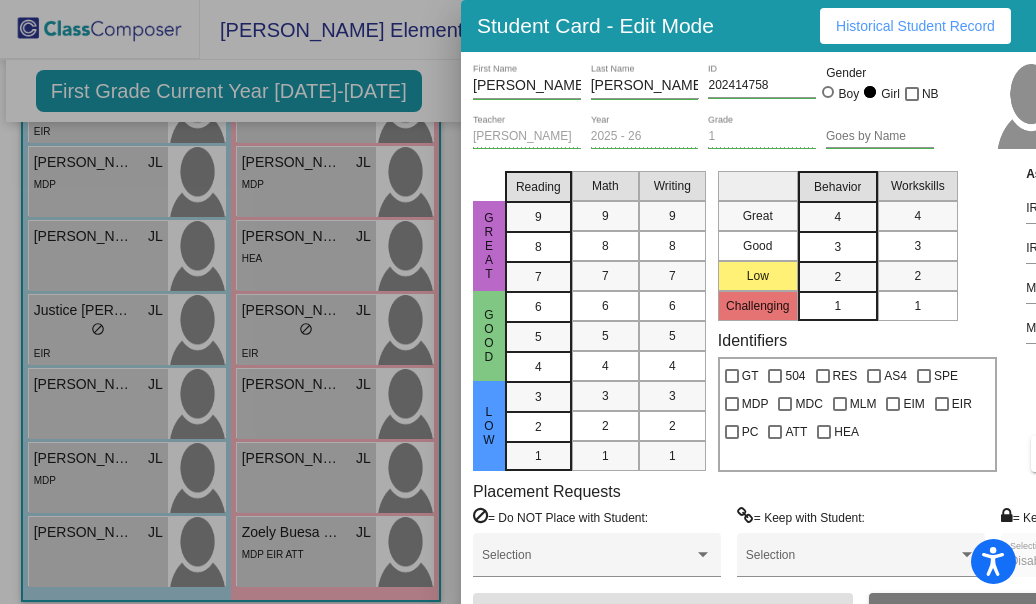 click at bounding box center [518, 302] 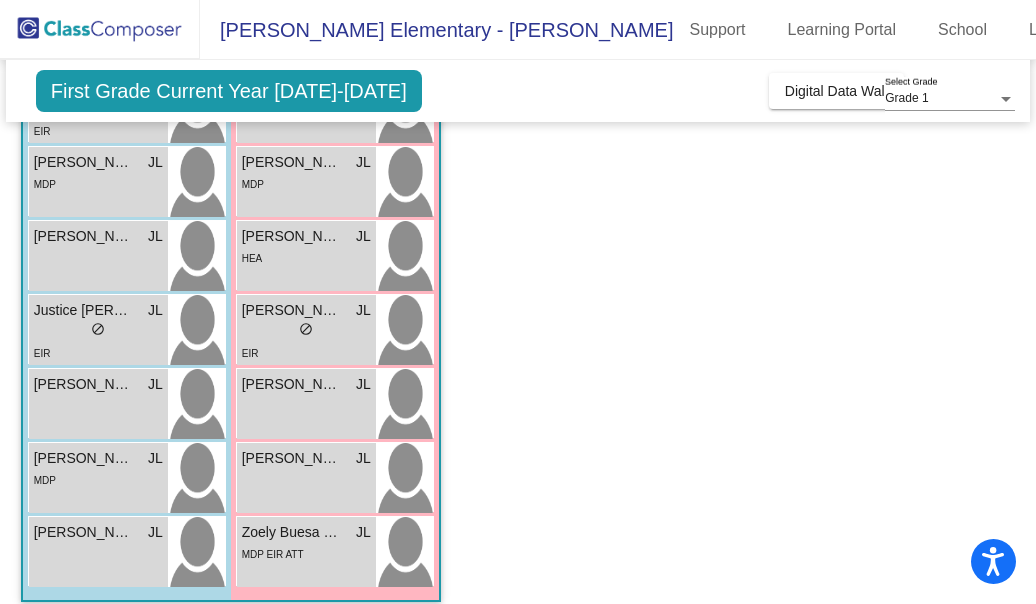 click on "[PERSON_NAME] lock do_not_disturb_alt" at bounding box center (306, 404) 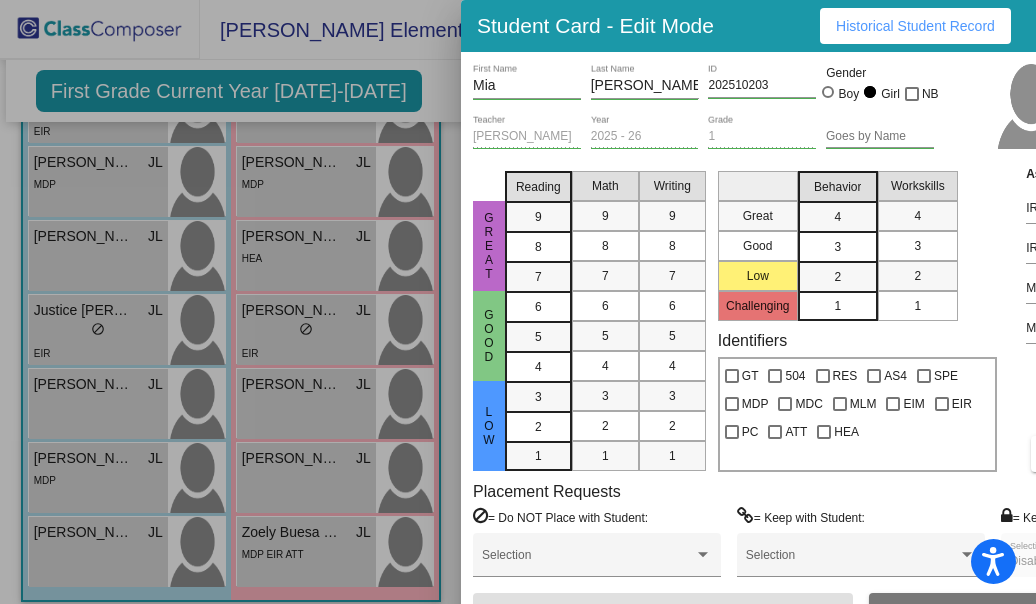 click on "Historical Student Record" at bounding box center (915, 26) 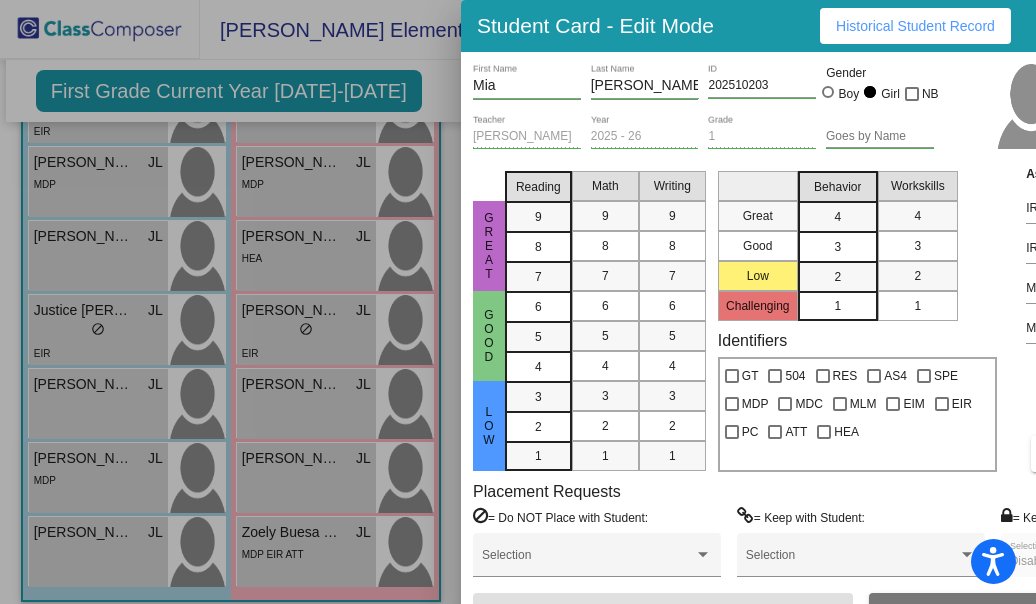 click at bounding box center [518, 302] 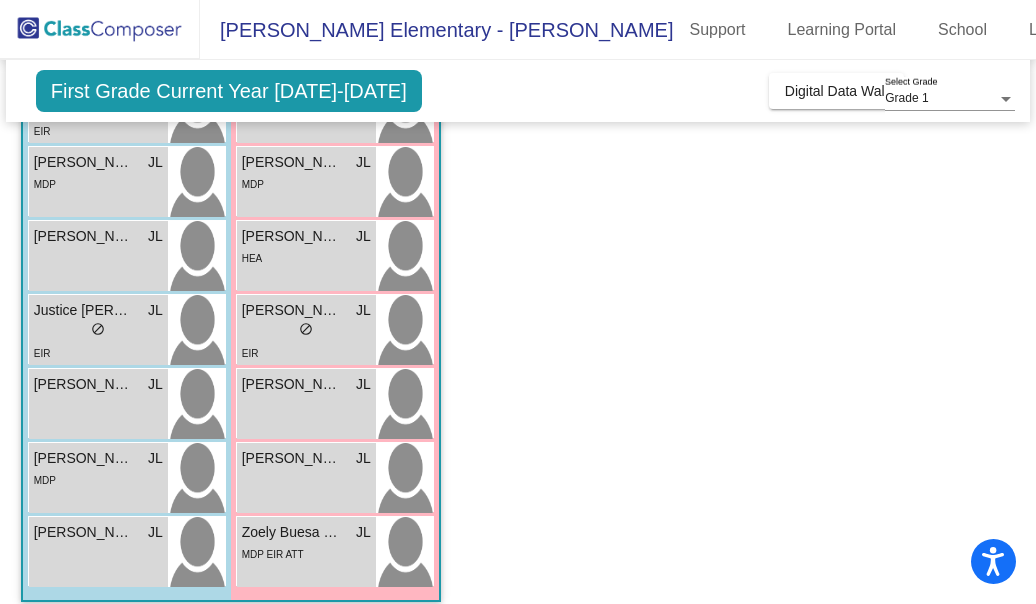 click on "do_not_disturb_alt" at bounding box center (306, 329) 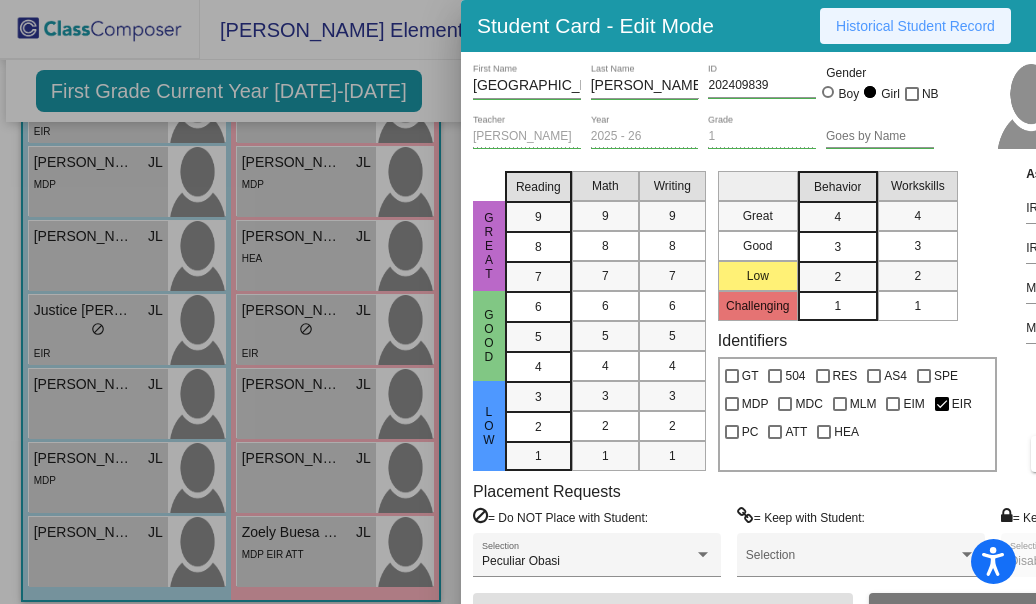 click on "Historical Student Record" at bounding box center (915, 26) 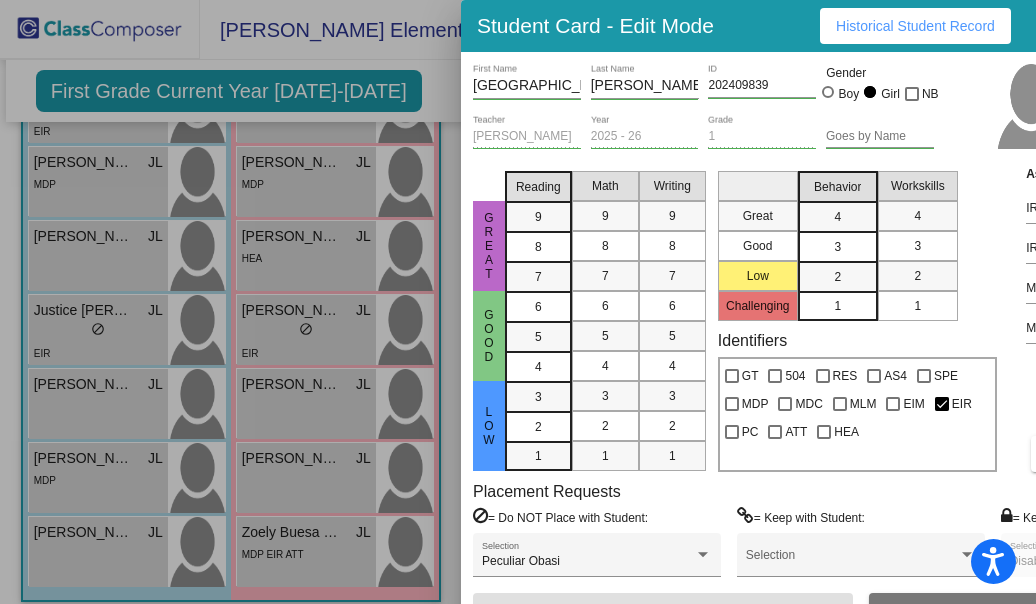 click at bounding box center (518, 302) 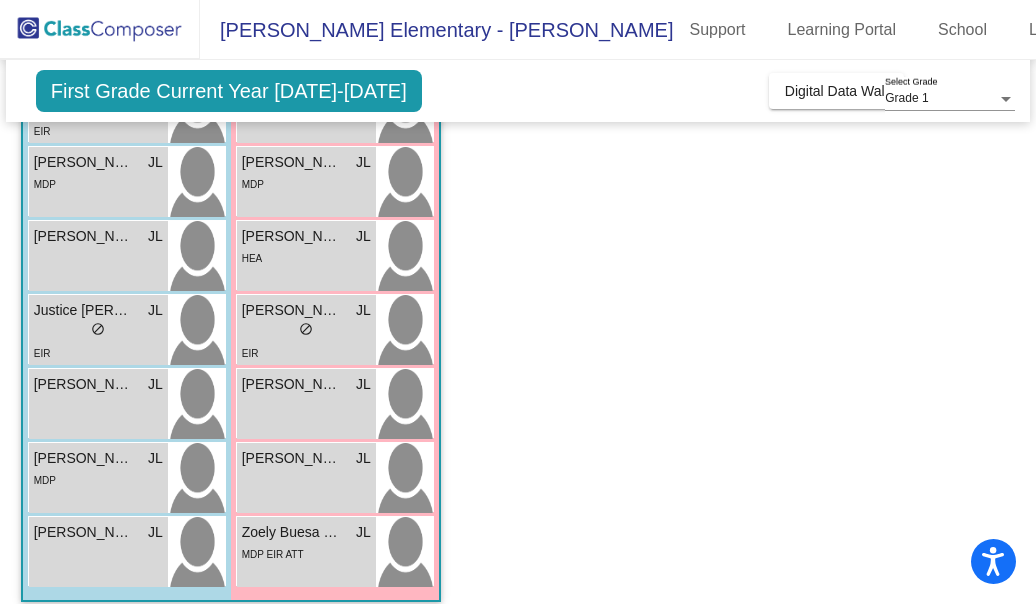 click on "HEA" at bounding box center (306, 257) 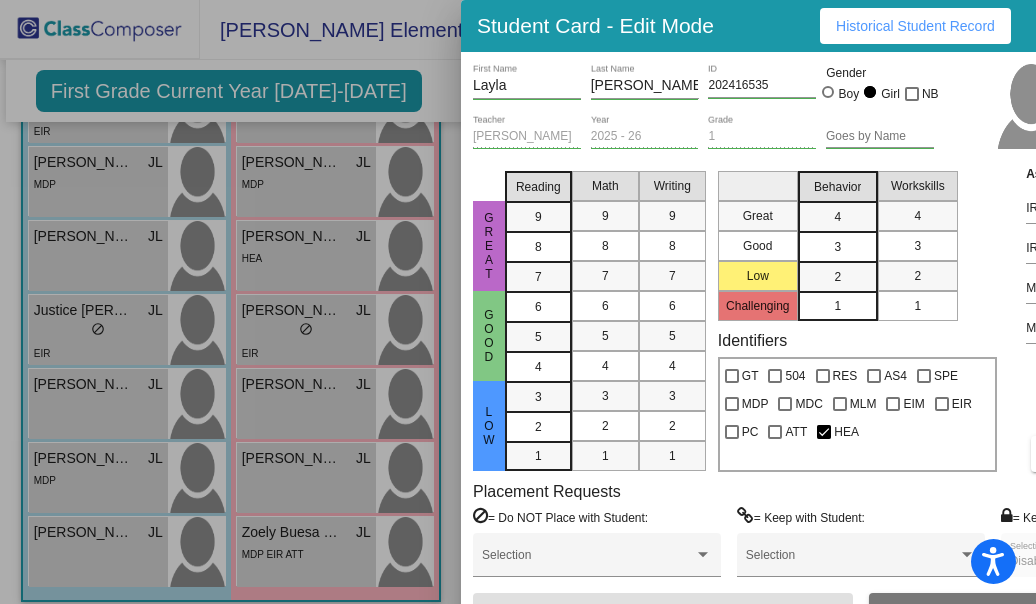 click on "Historical Student Record" at bounding box center [915, 26] 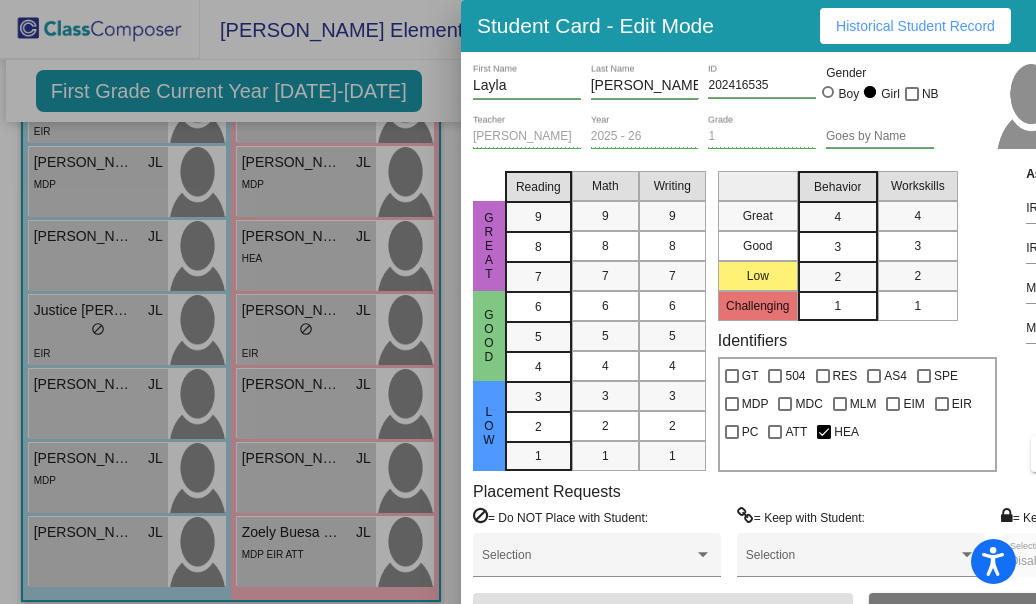 click at bounding box center (518, 302) 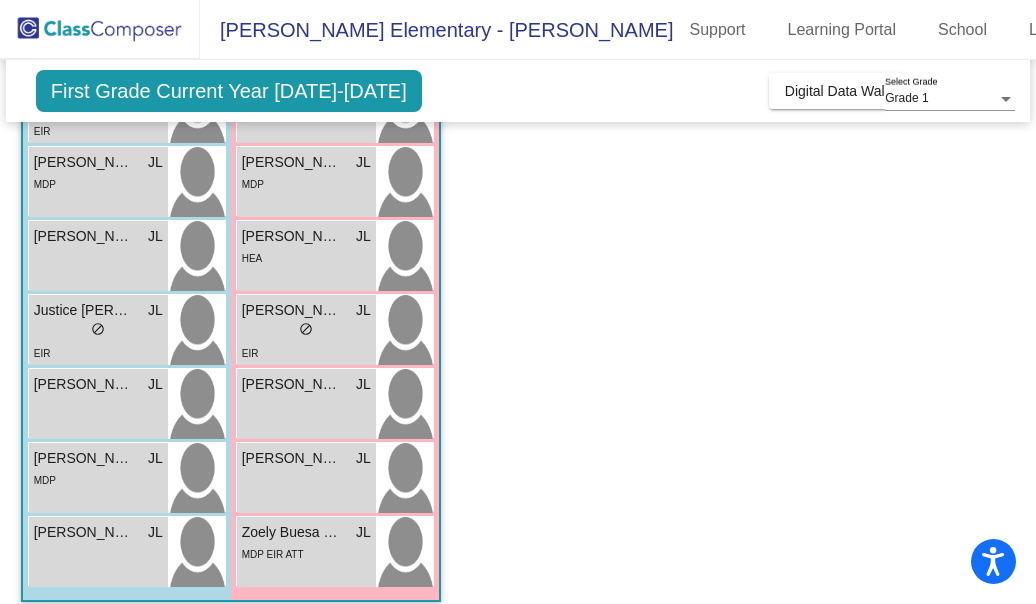 click on "MDP" at bounding box center [306, 183] 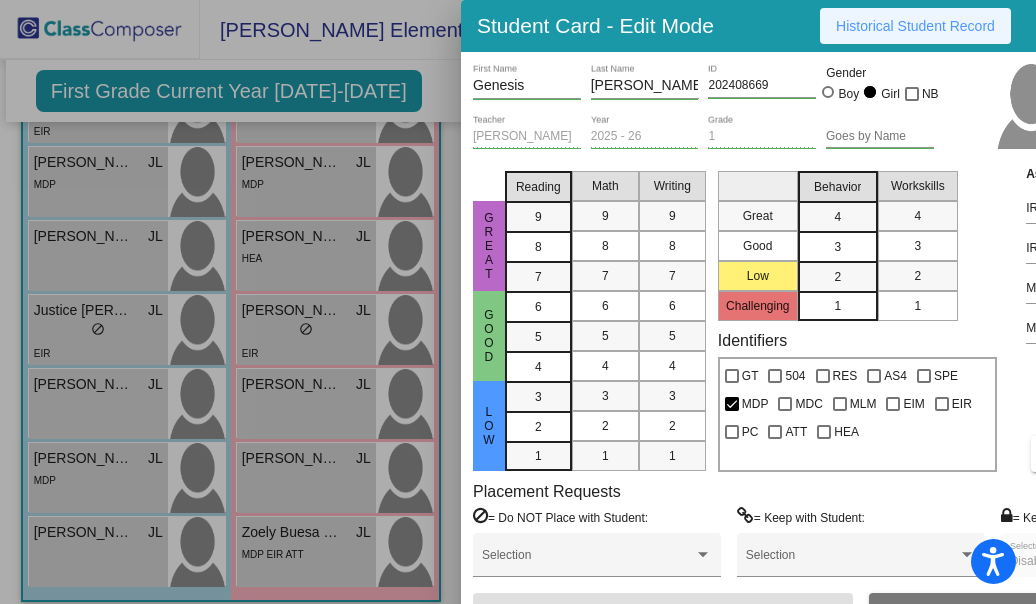 click on "Historical Student Record" at bounding box center (915, 26) 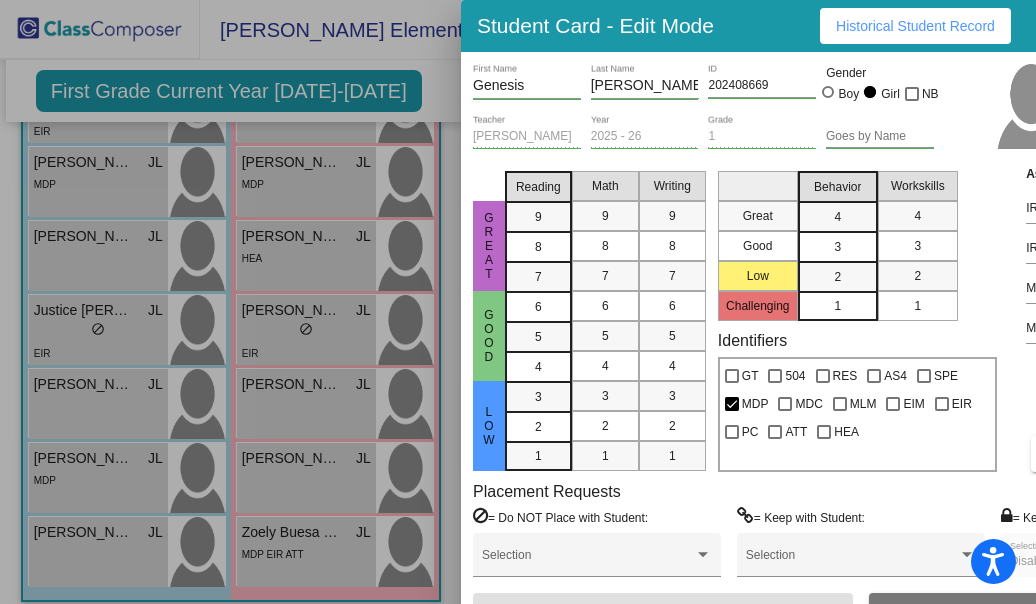 click at bounding box center (518, 302) 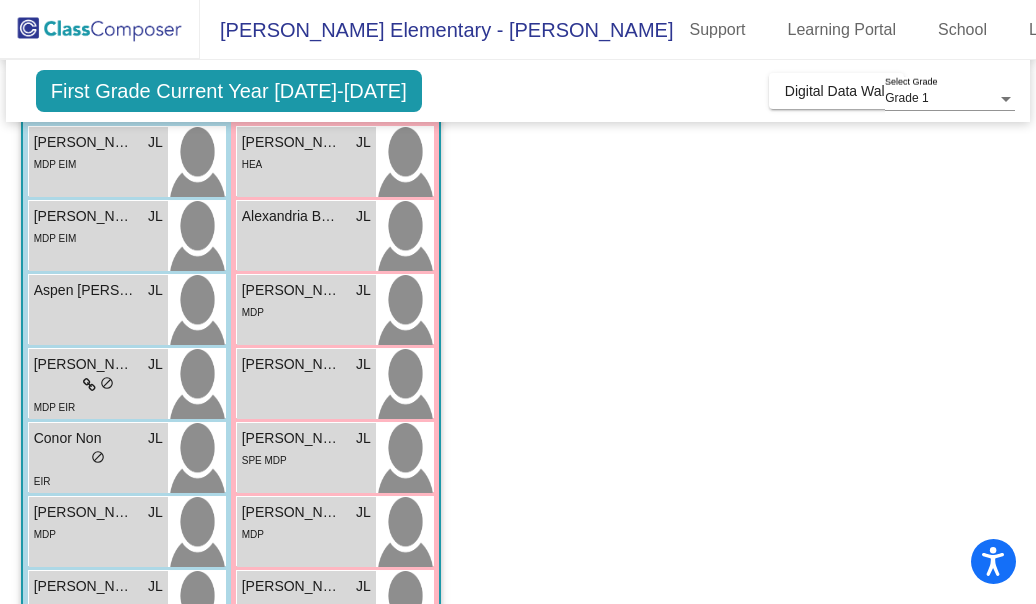 scroll, scrollTop: 225, scrollLeft: 0, axis: vertical 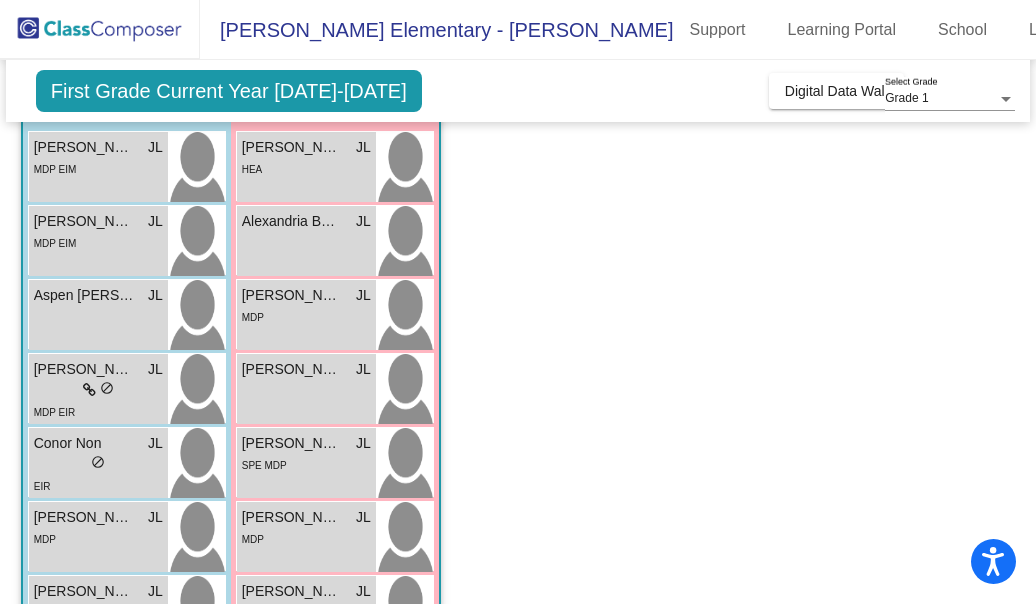 click on "[PERSON_NAME]" at bounding box center [292, 443] 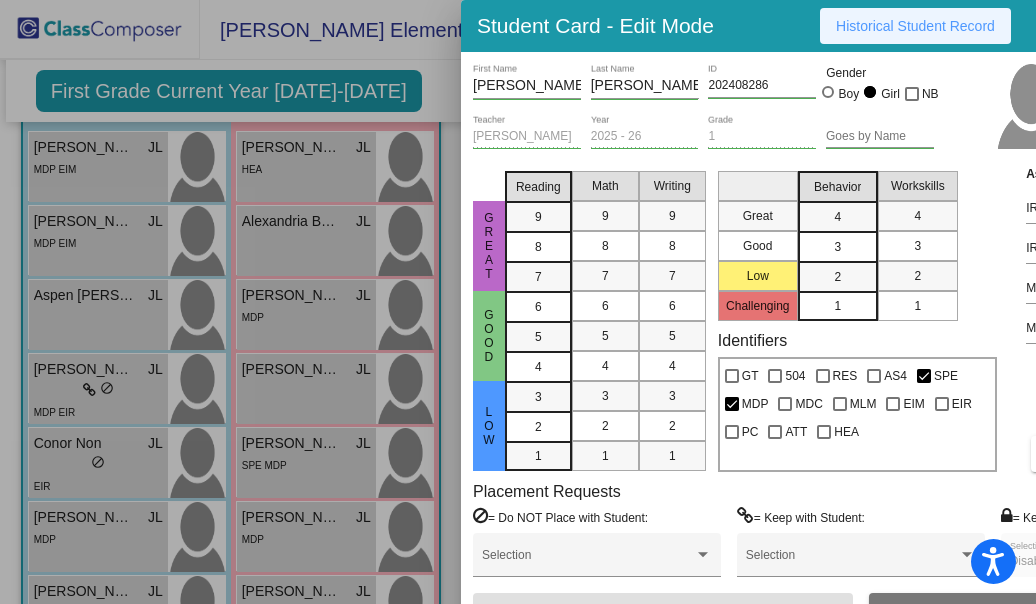 click on "Historical Student Record" at bounding box center [915, 26] 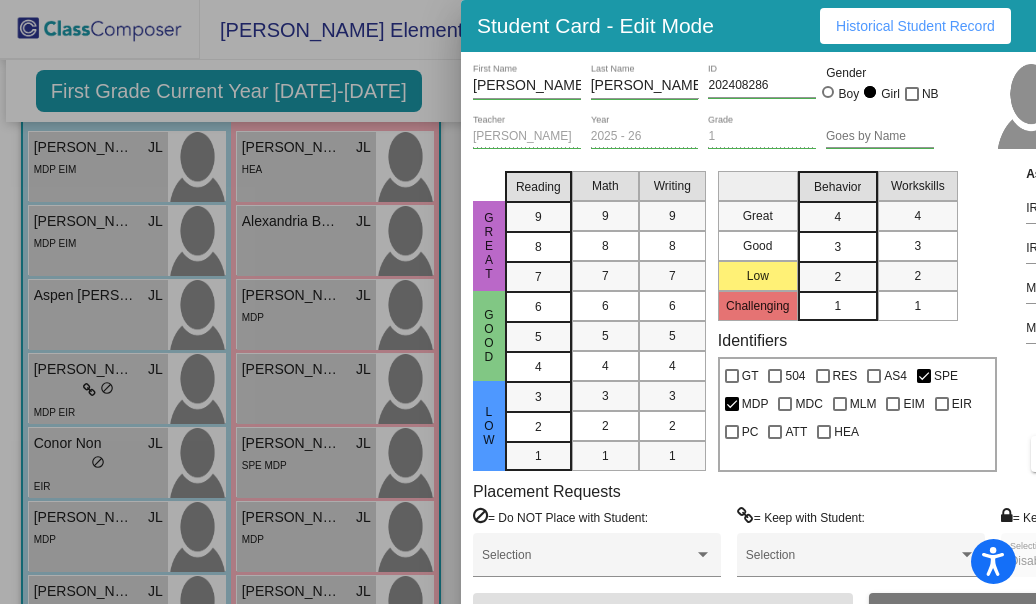click at bounding box center [518, 302] 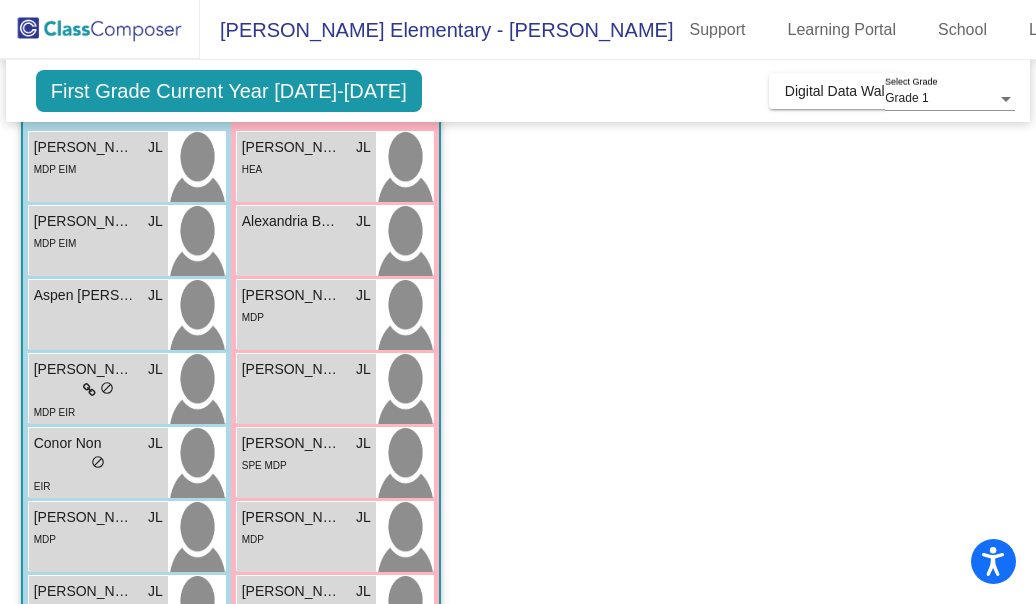 click on "[PERSON_NAME] lock do_not_disturb_alt" at bounding box center (306, 389) 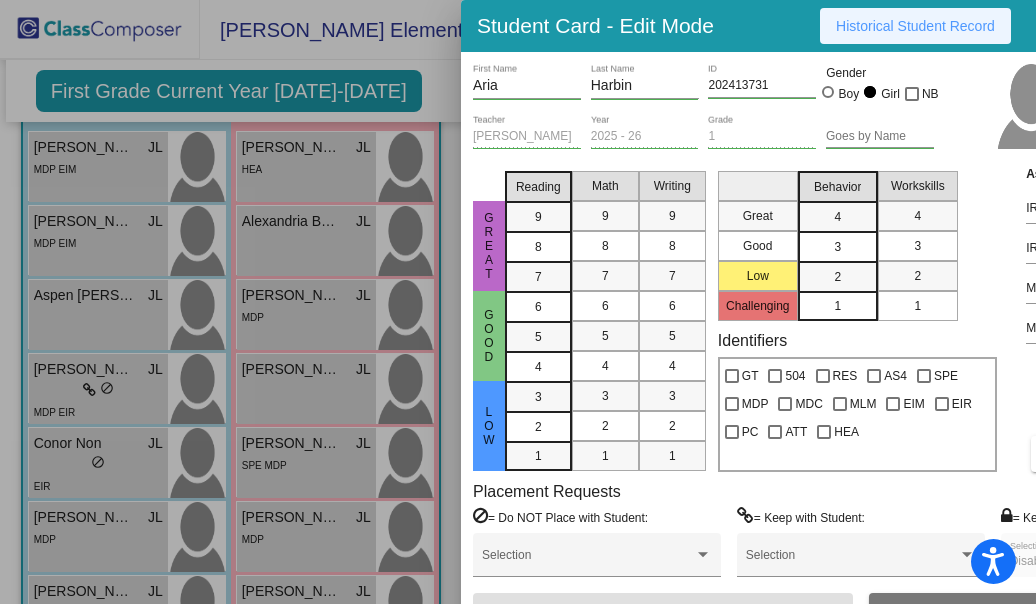 click on "Historical Student Record" at bounding box center (915, 26) 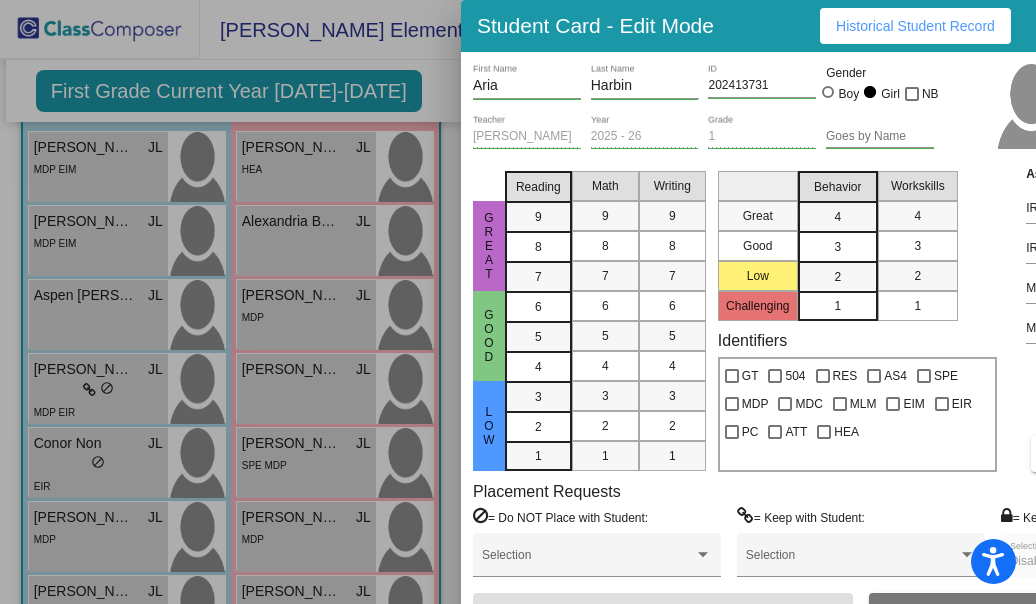click at bounding box center (518, 302) 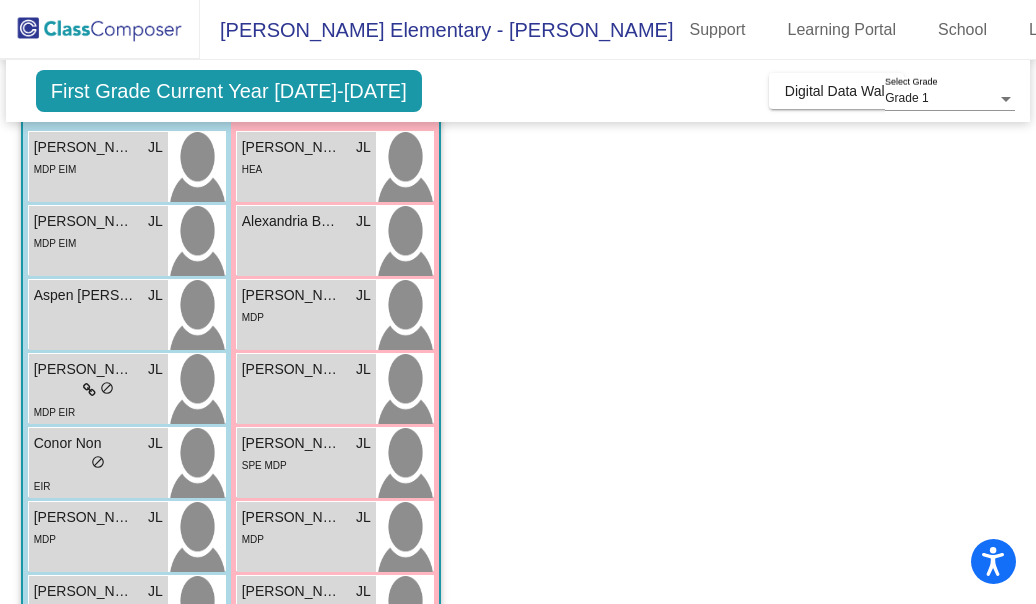 click on "MDP" at bounding box center [306, 316] 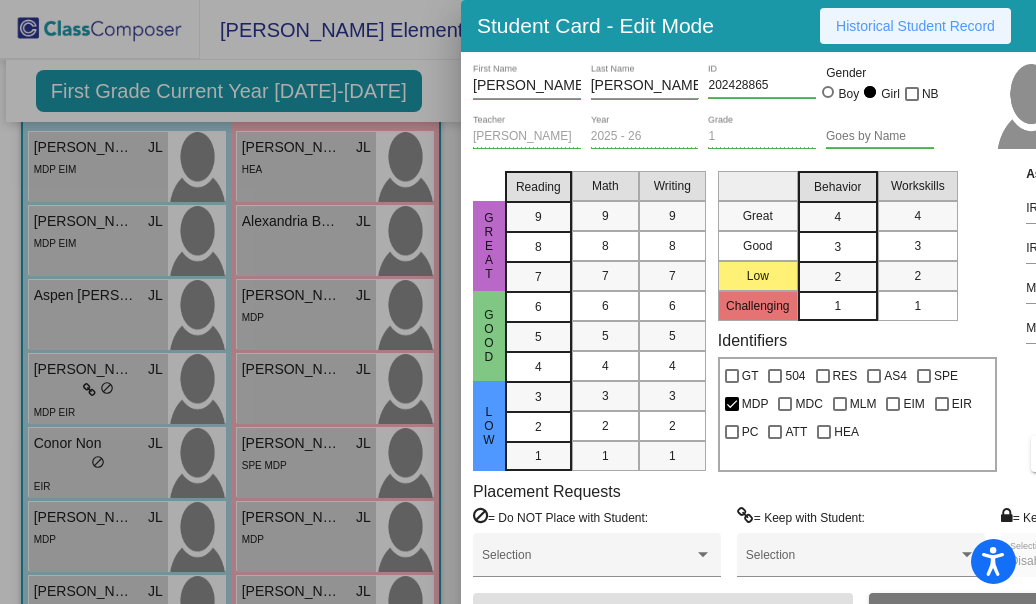 click on "Historical Student Record" at bounding box center (915, 26) 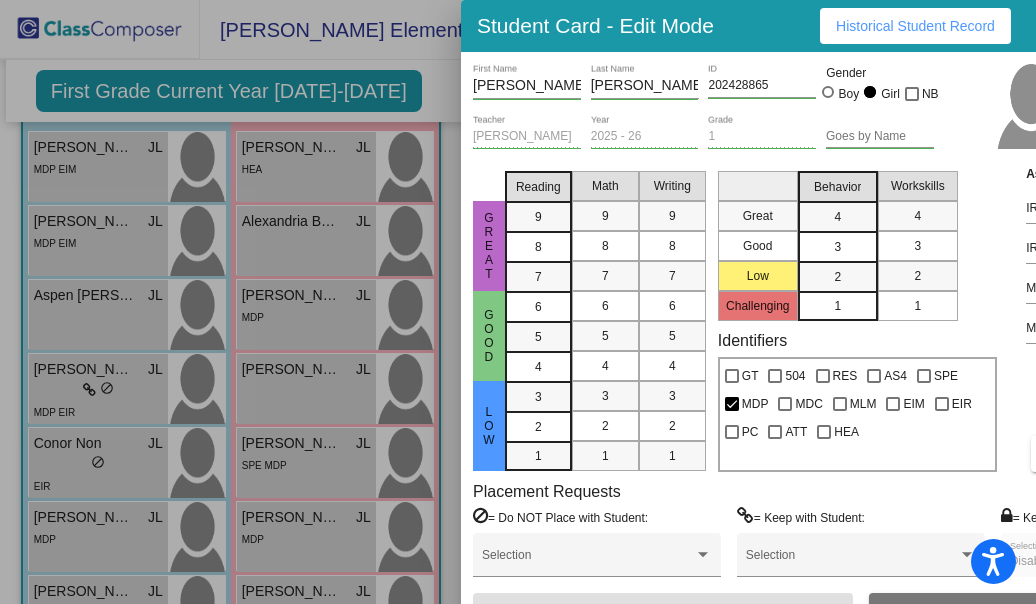 click at bounding box center (518, 302) 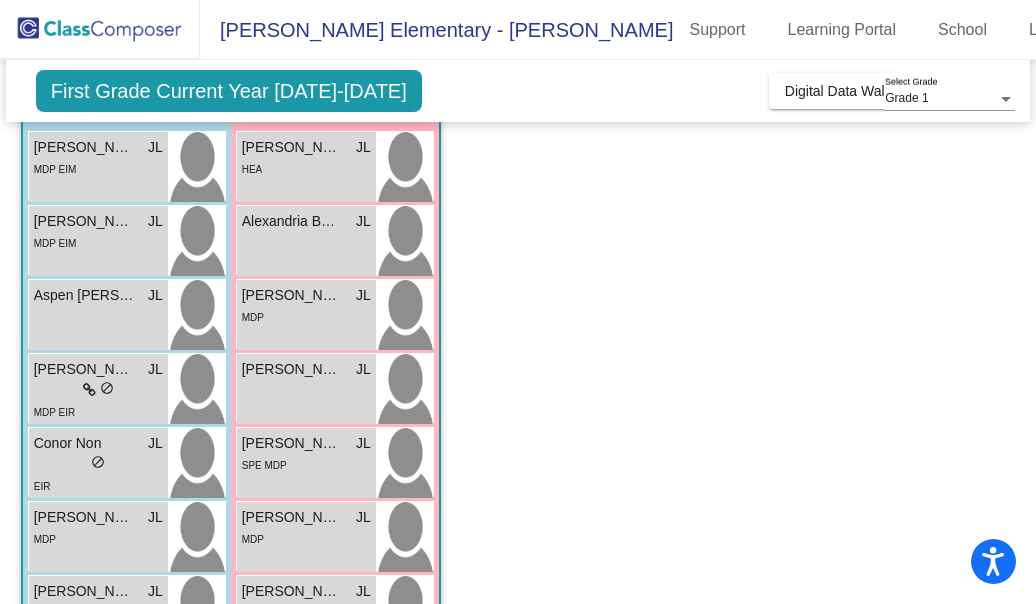 click on "Alexandria [PERSON_NAME] lock do_not_disturb_alt" at bounding box center [306, 241] 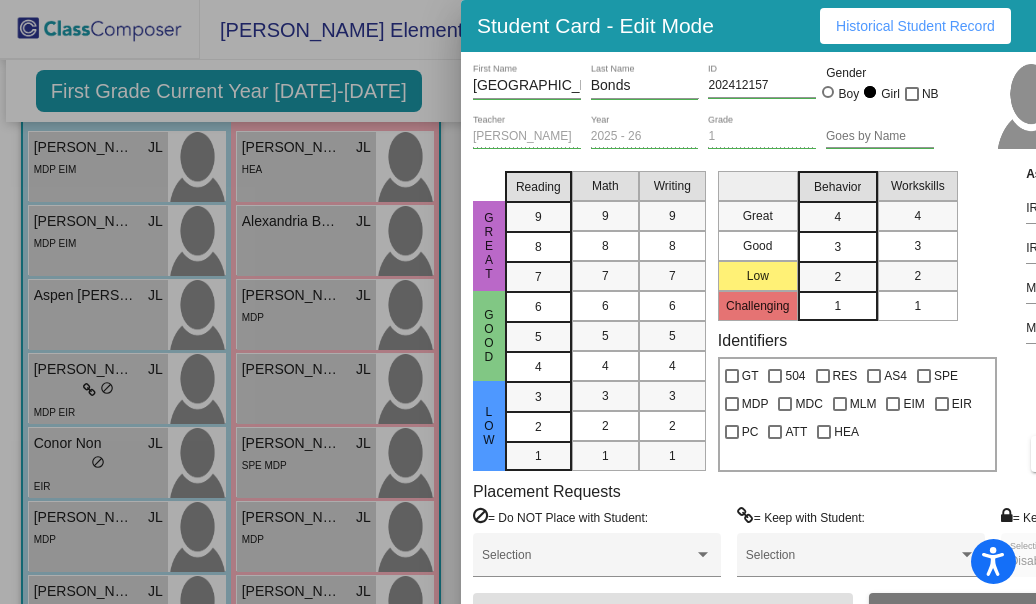 click on "Historical Student Record" at bounding box center [915, 26] 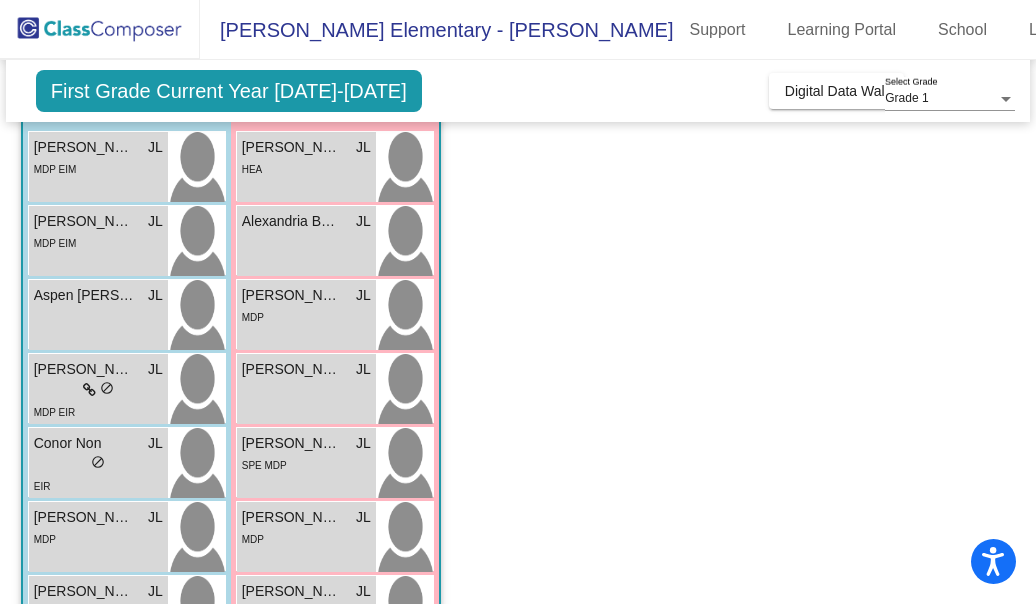 click on "[PERSON_NAME]" at bounding box center (292, 147) 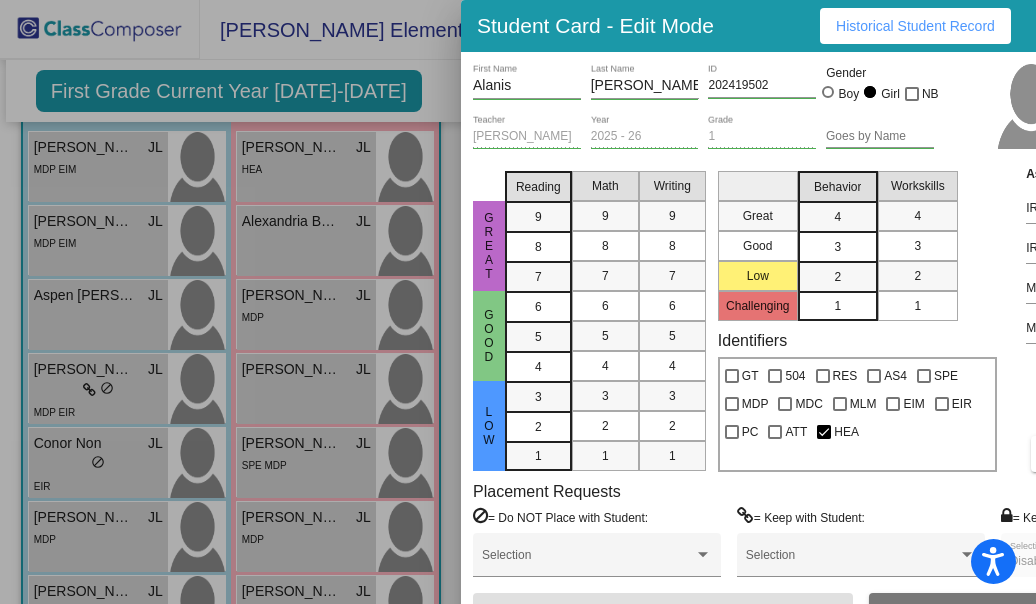 click on "Historical Student Record" at bounding box center (915, 26) 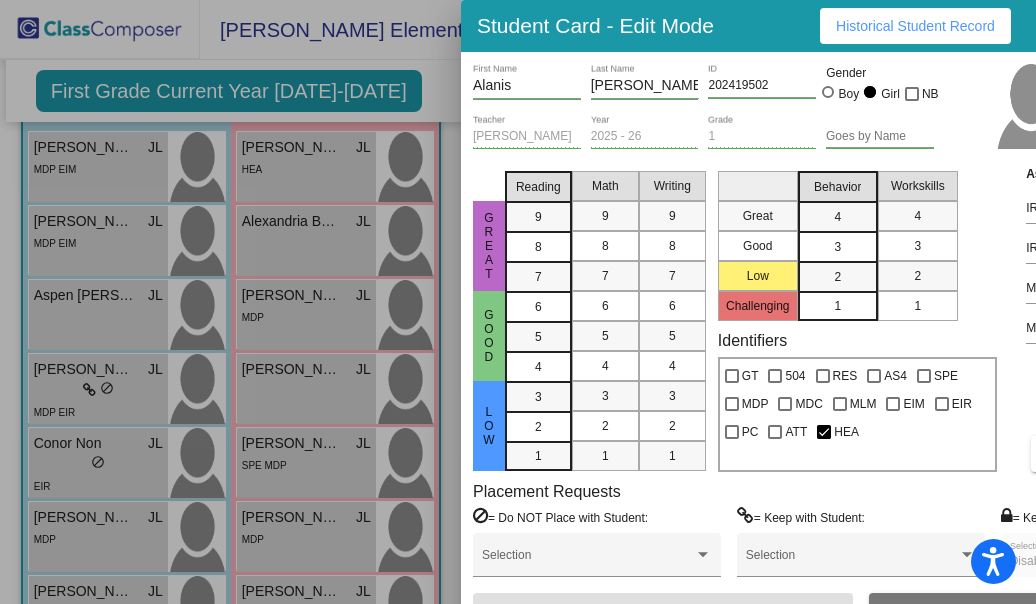 click at bounding box center [518, 302] 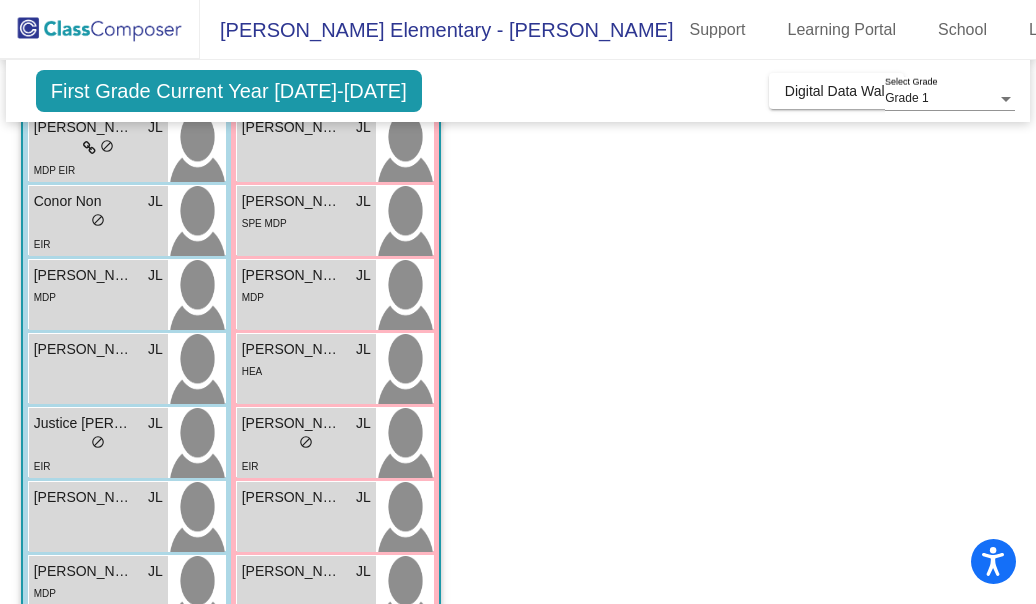 scroll, scrollTop: 469, scrollLeft: 0, axis: vertical 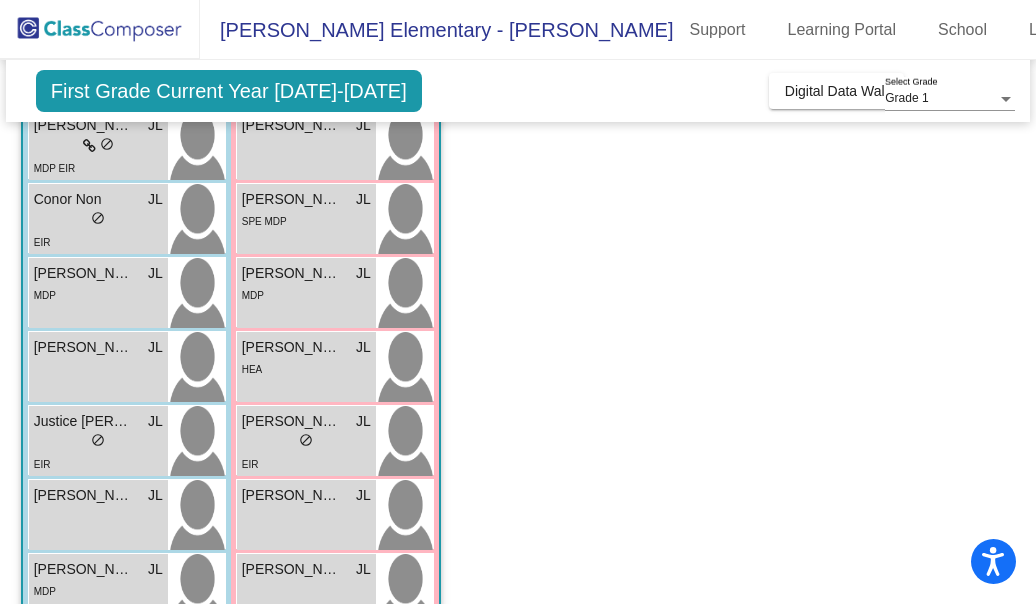 click on "[PERSON_NAME] lock do_not_disturb_alt" at bounding box center [306, 515] 